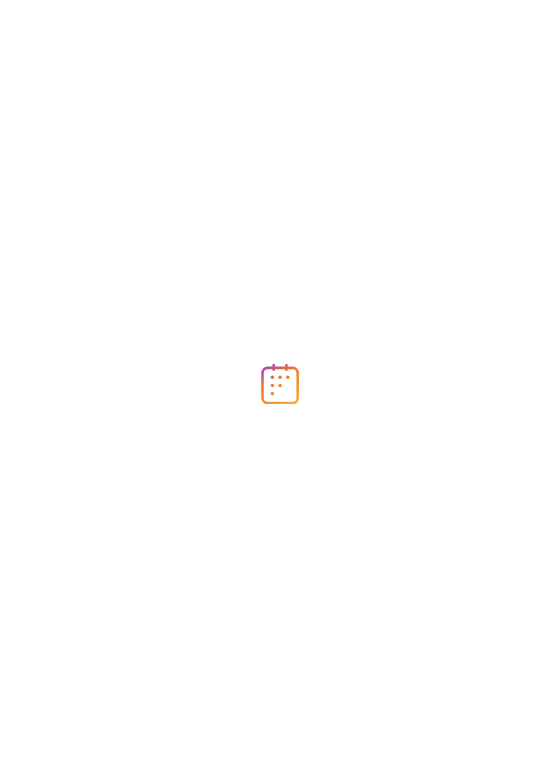 scroll, scrollTop: 0, scrollLeft: 0, axis: both 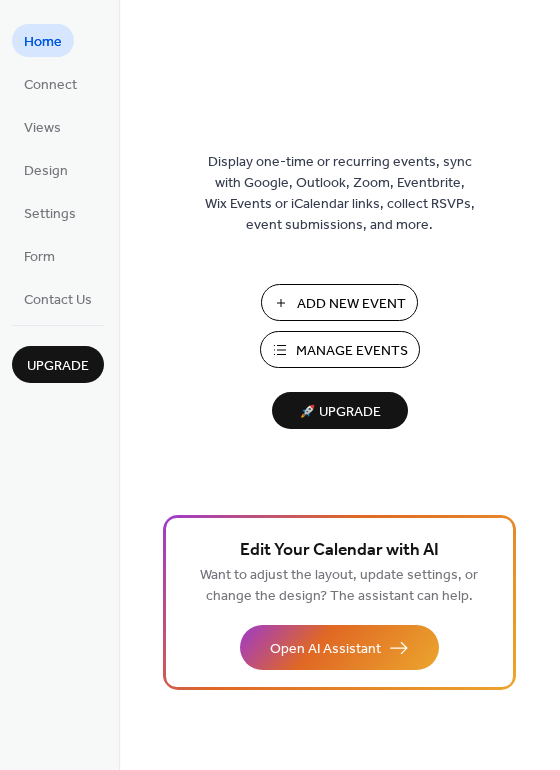 click on "Manage Events" at bounding box center (352, 351) 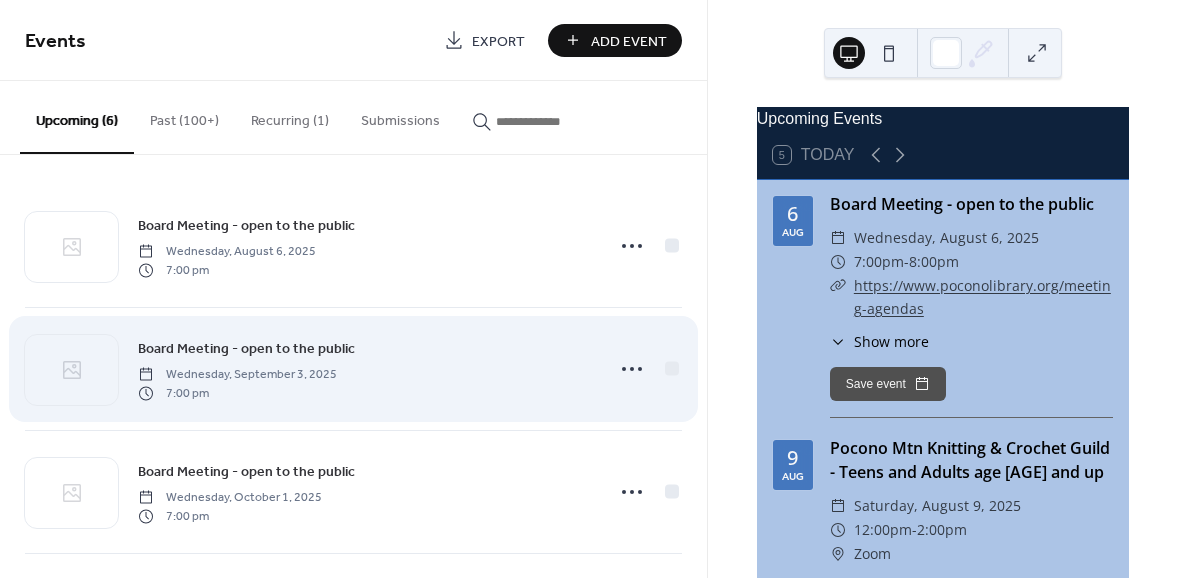 scroll, scrollTop: 0, scrollLeft: 0, axis: both 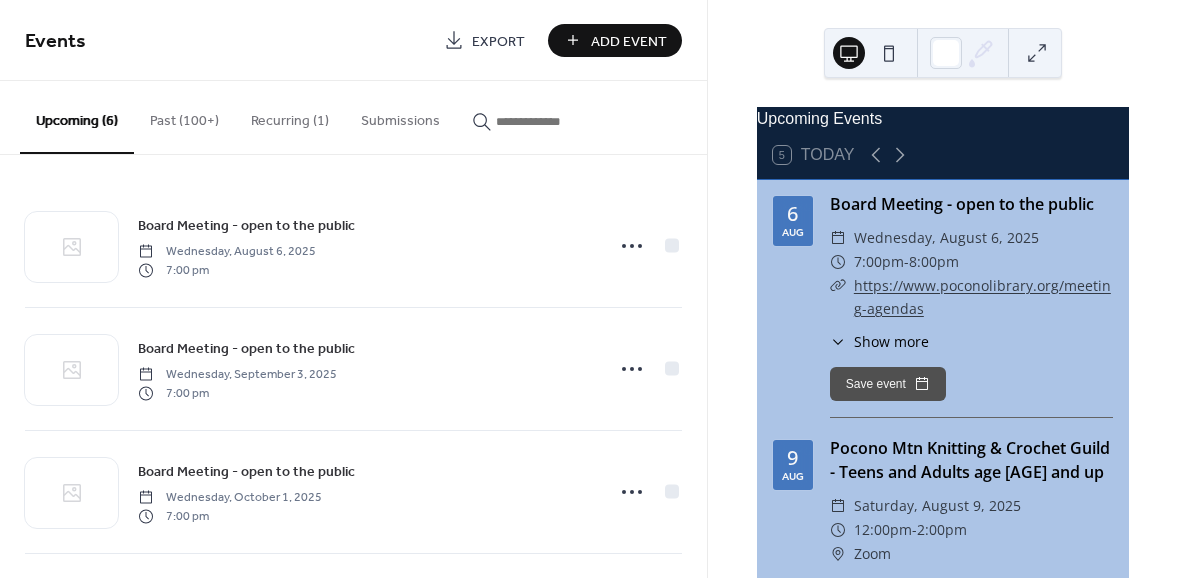 click at bounding box center [556, 121] 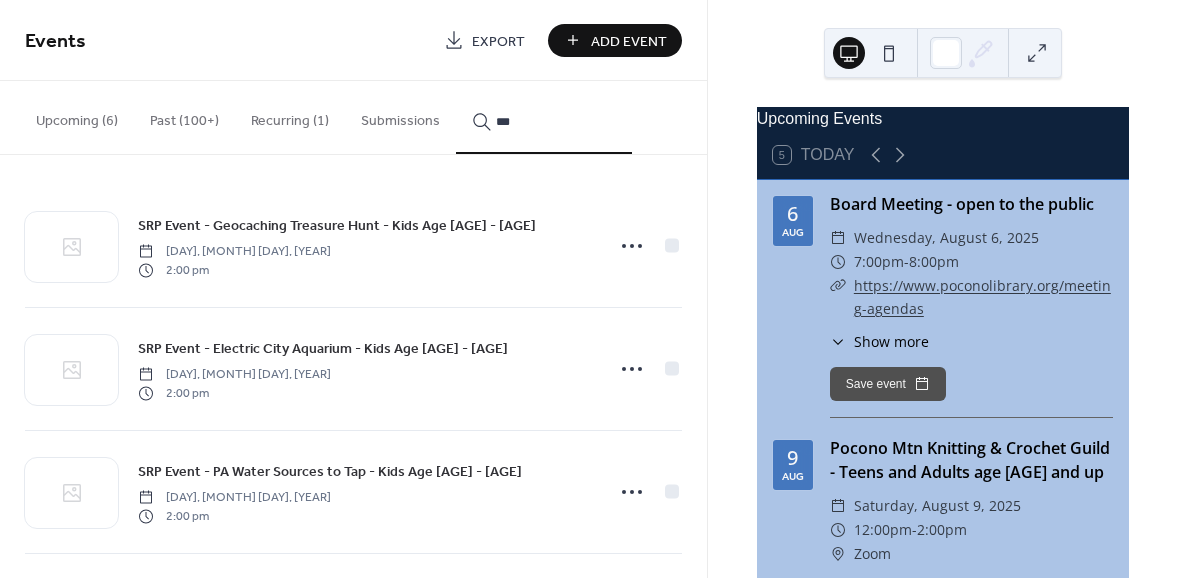 type on "***" 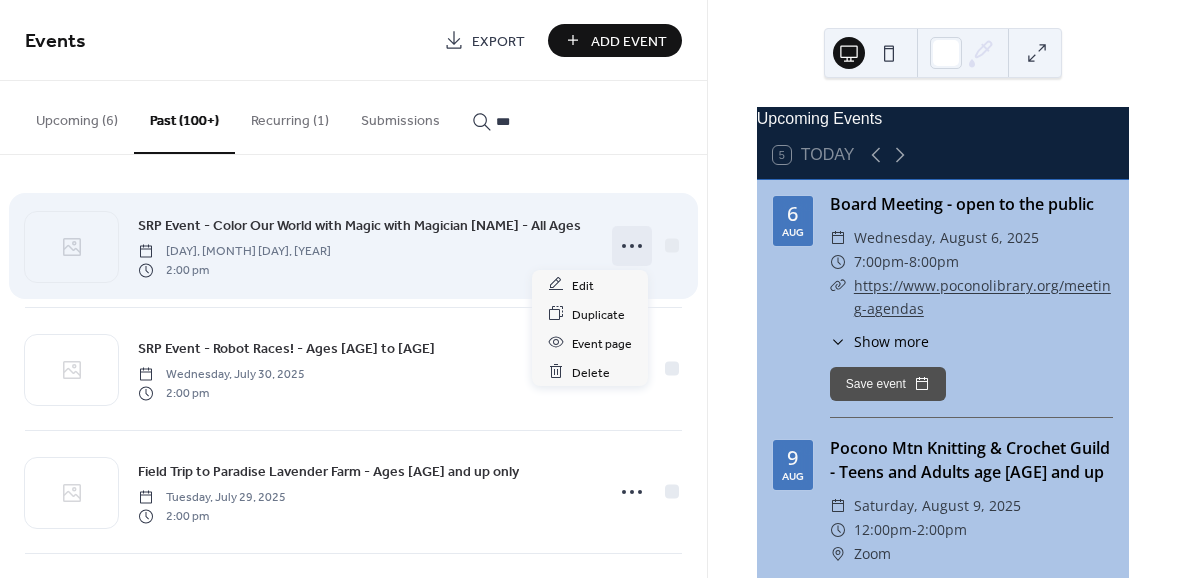 click at bounding box center (632, 246) 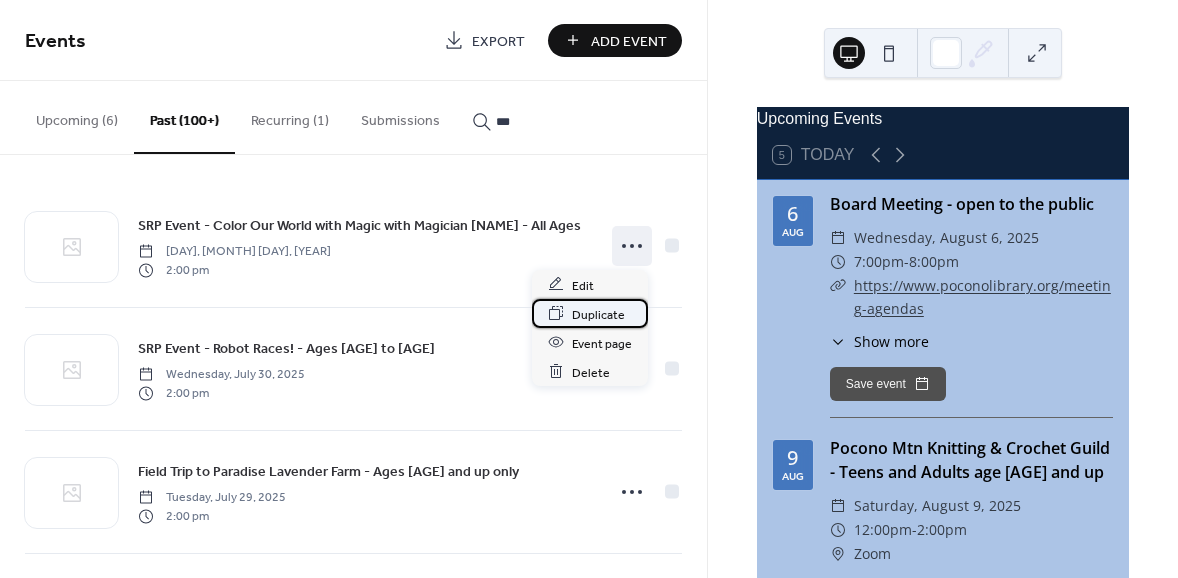 click on "Duplicate" at bounding box center [598, 314] 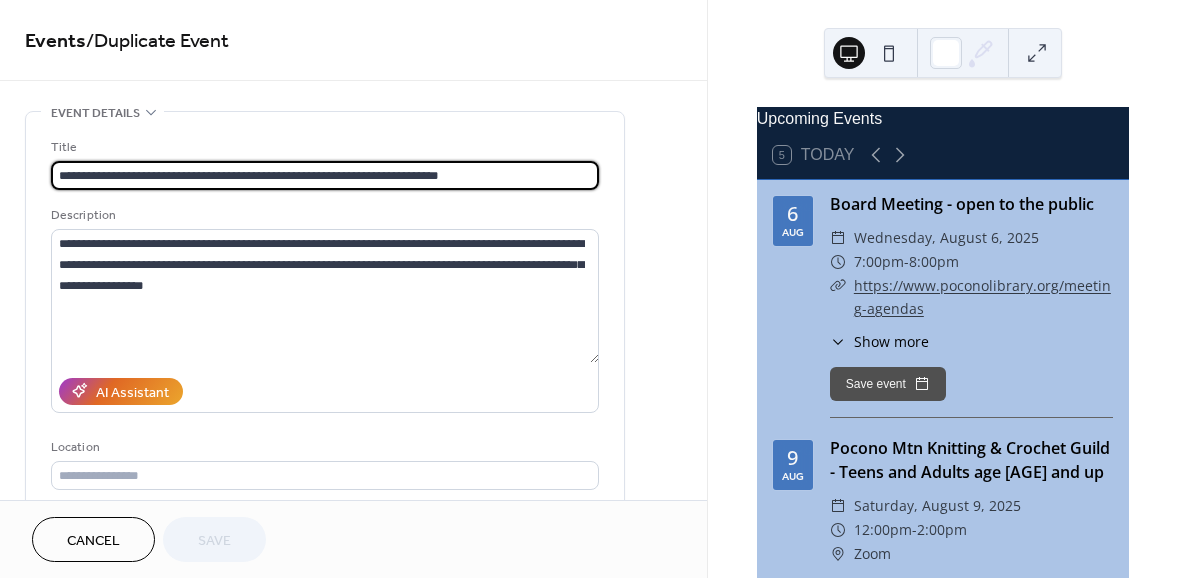 drag, startPoint x: 125, startPoint y: 170, endPoint x: 407, endPoint y: 167, distance: 282.01596 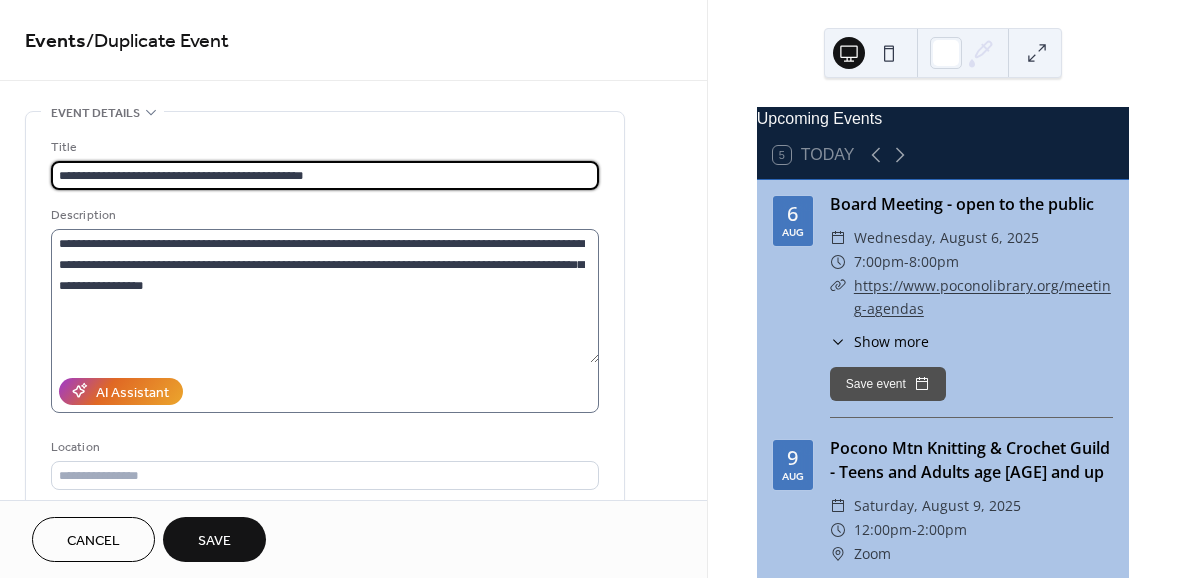 type on "**********" 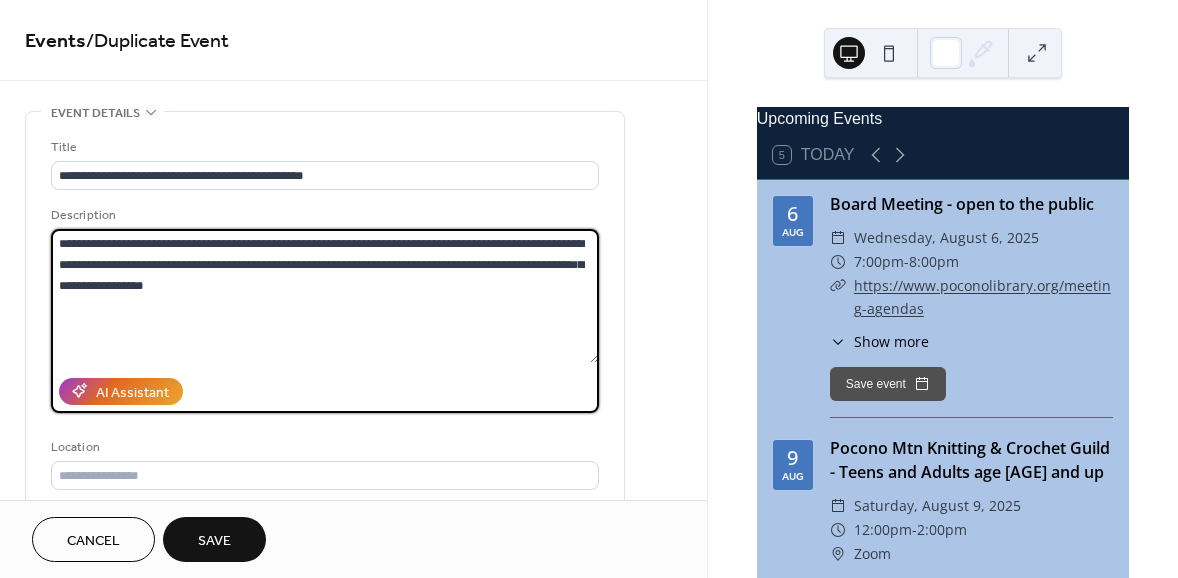 drag, startPoint x: 59, startPoint y: 242, endPoint x: 190, endPoint y: 265, distance: 133.00375 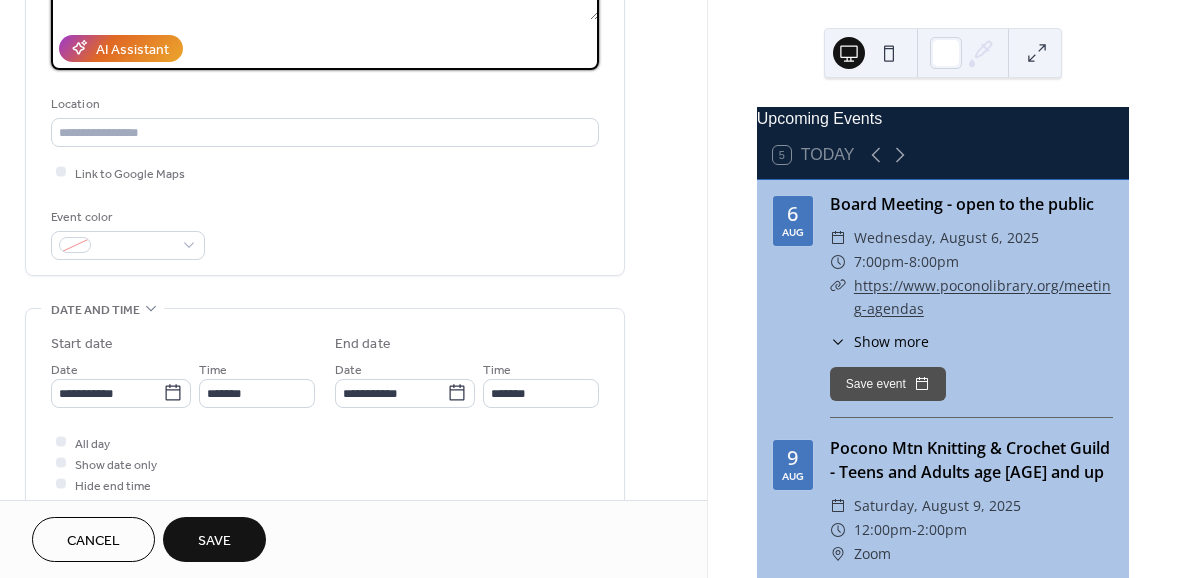 scroll, scrollTop: 363, scrollLeft: 0, axis: vertical 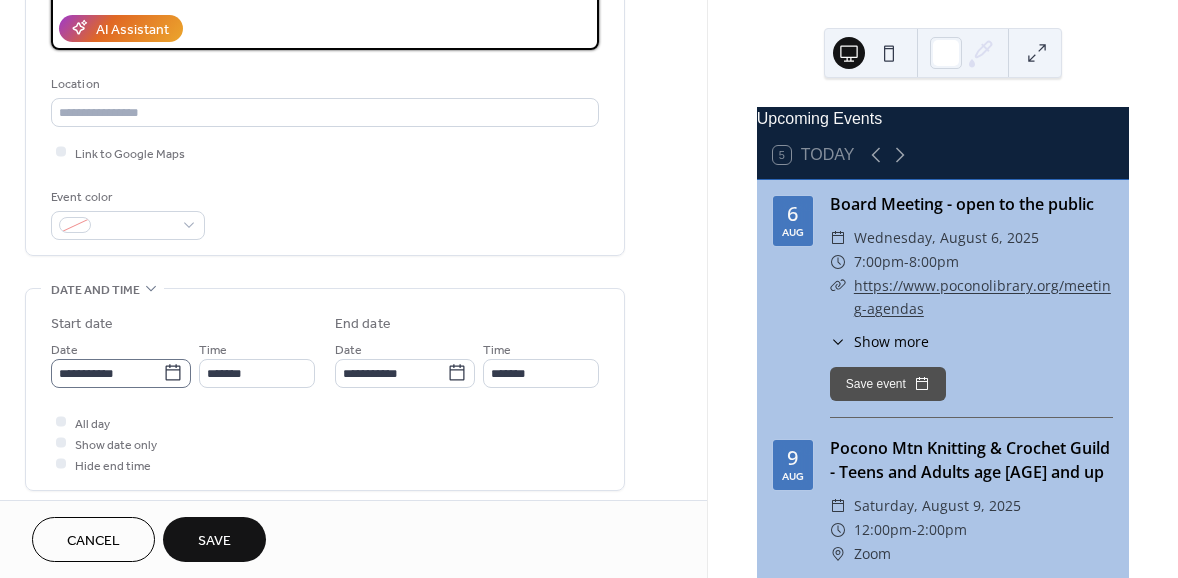type on "**********" 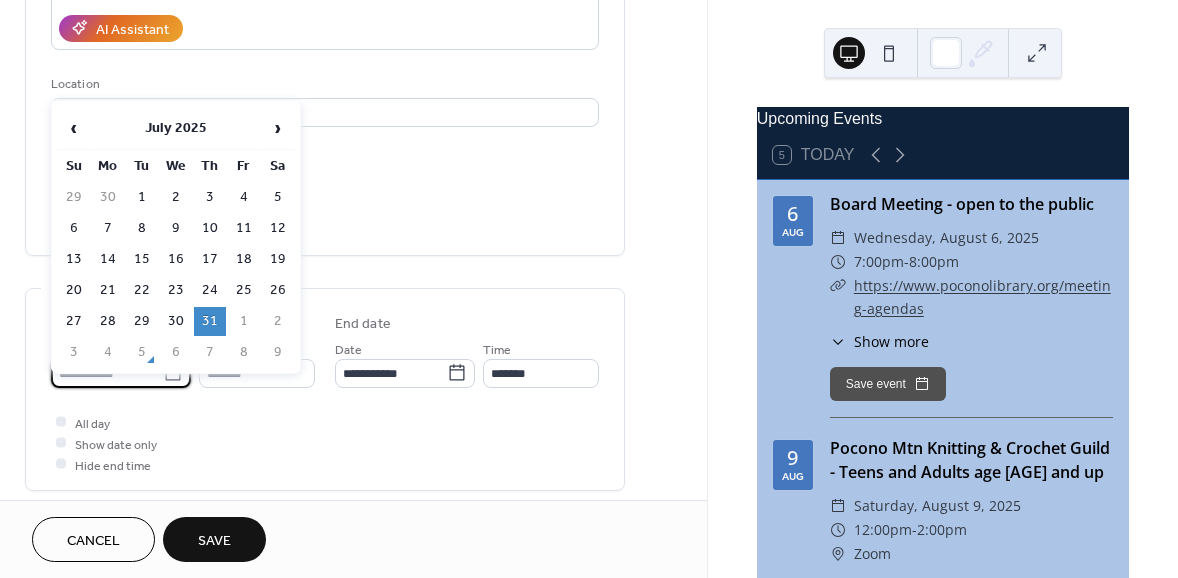 click on "**********" at bounding box center (107, 373) 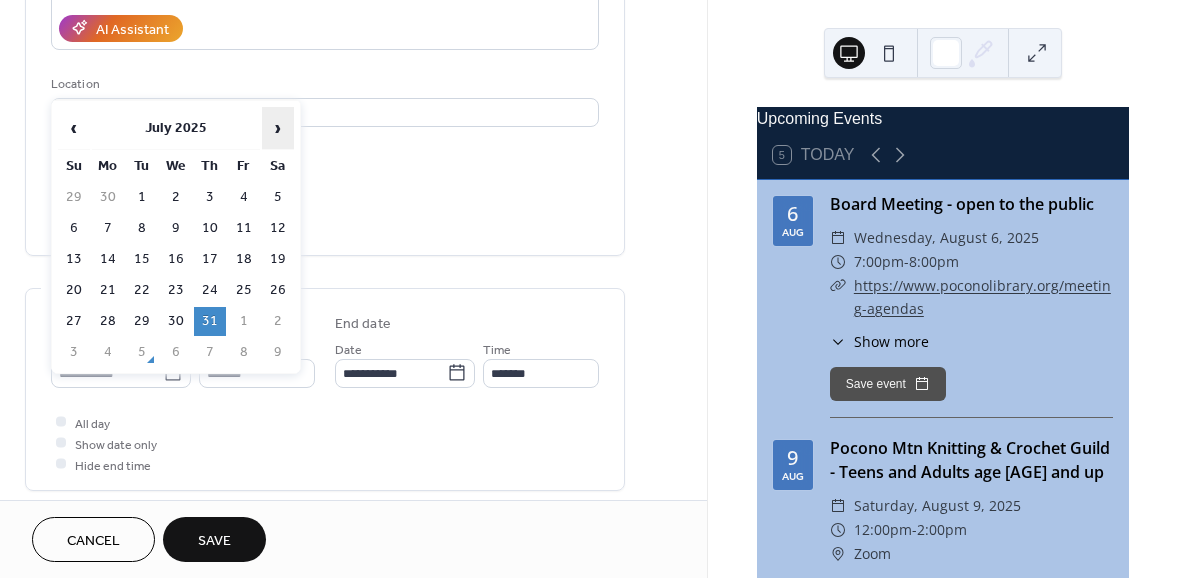 click on "›" at bounding box center (278, 128) 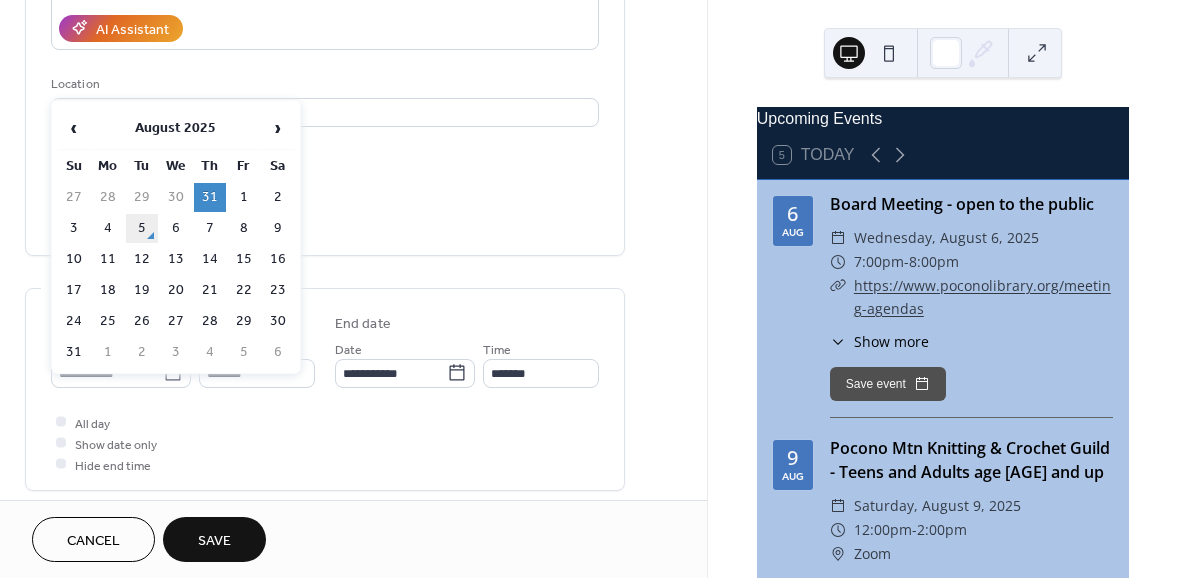 click on "5" at bounding box center [142, 228] 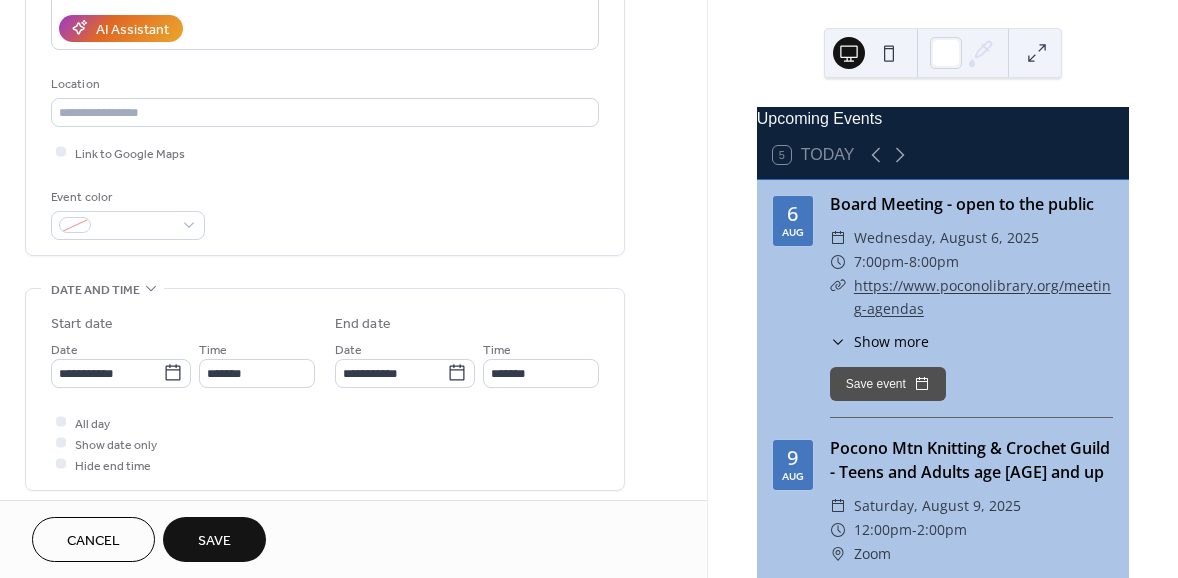 click on "Save" at bounding box center [214, 541] 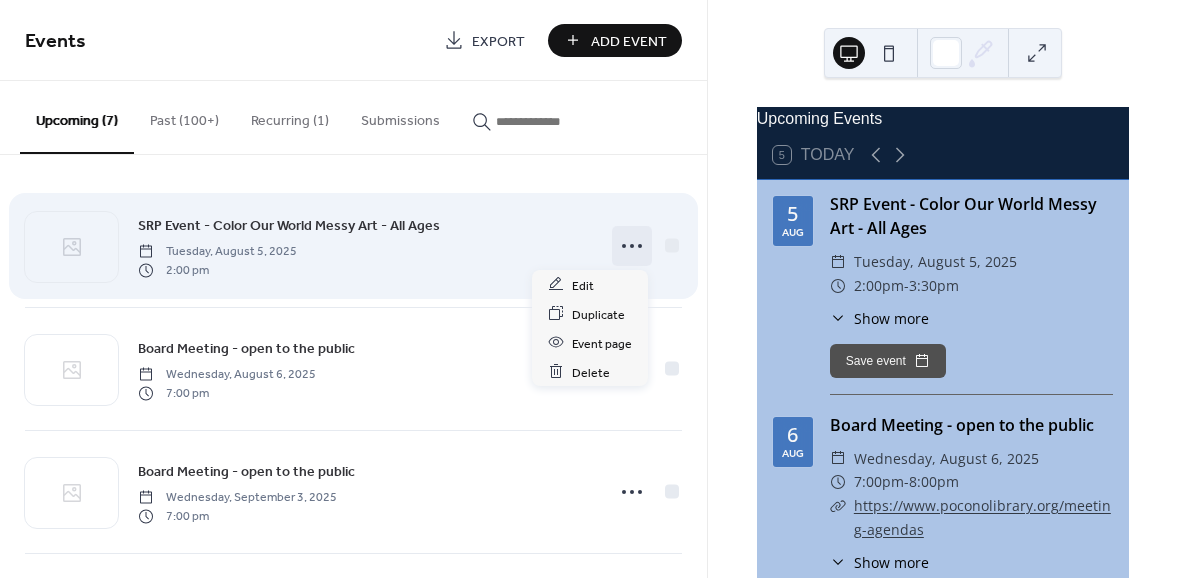 click 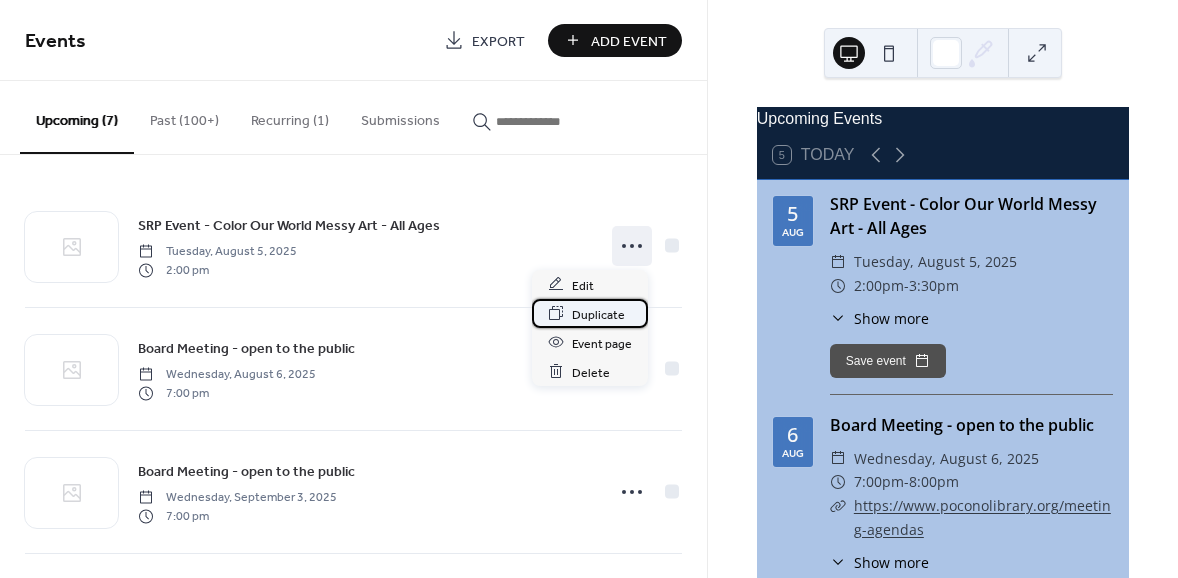 click on "Duplicate" at bounding box center [598, 314] 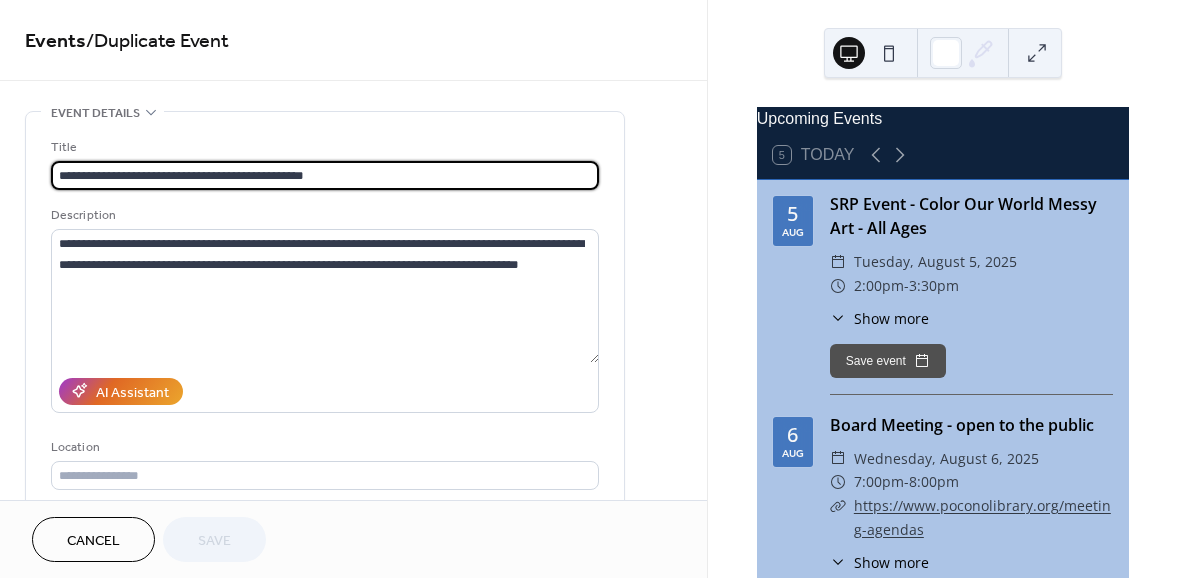 drag, startPoint x: 125, startPoint y: 172, endPoint x: 263, endPoint y: 170, distance: 138.0145 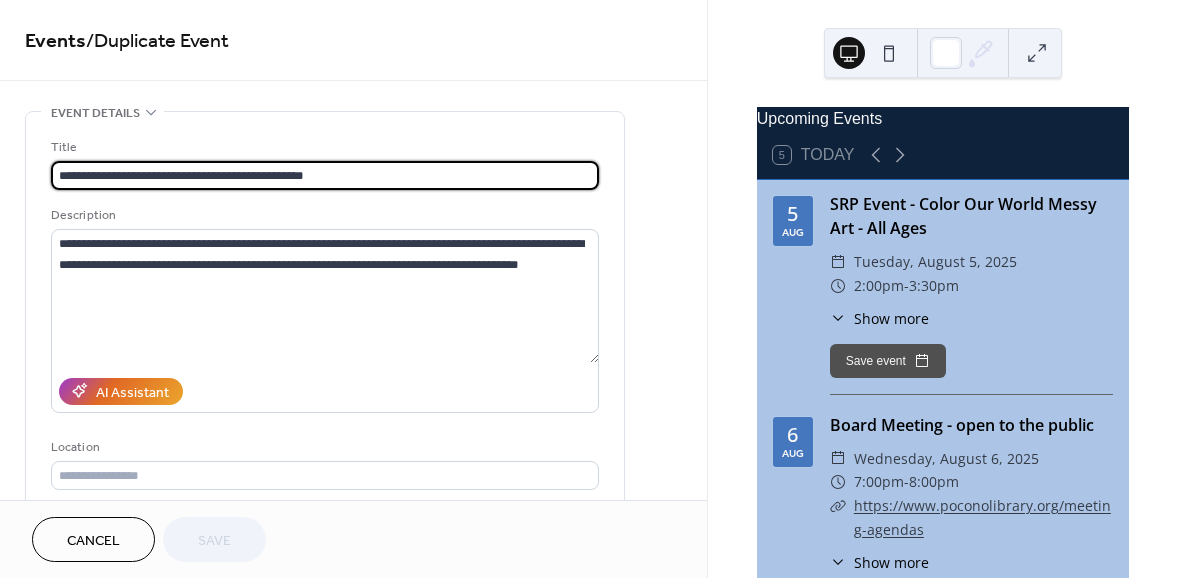 click on "**********" at bounding box center (325, 175) 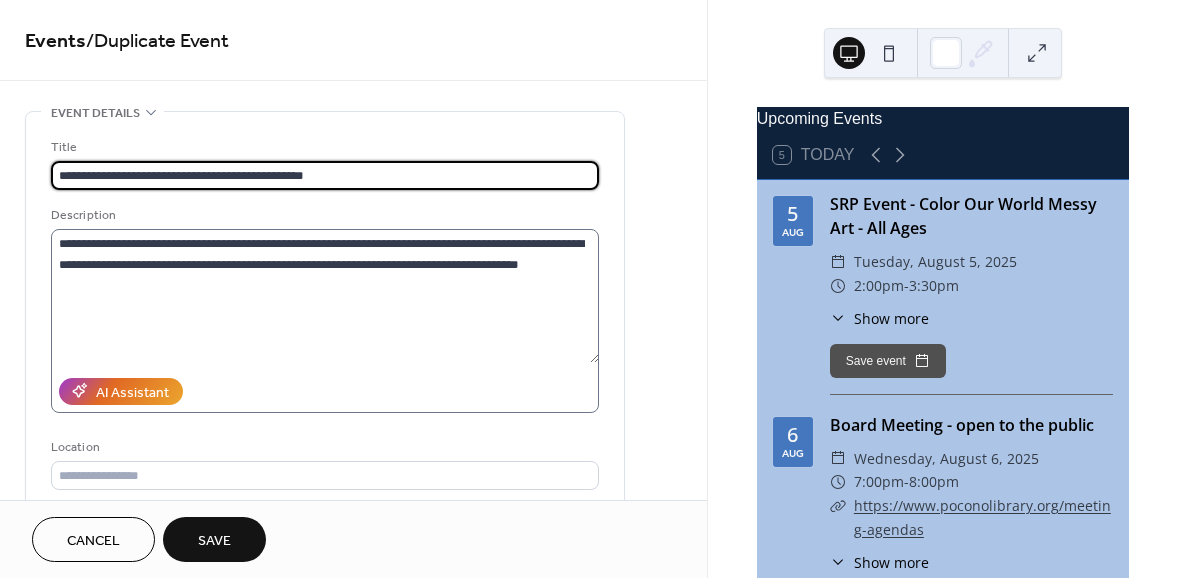 type on "**********" 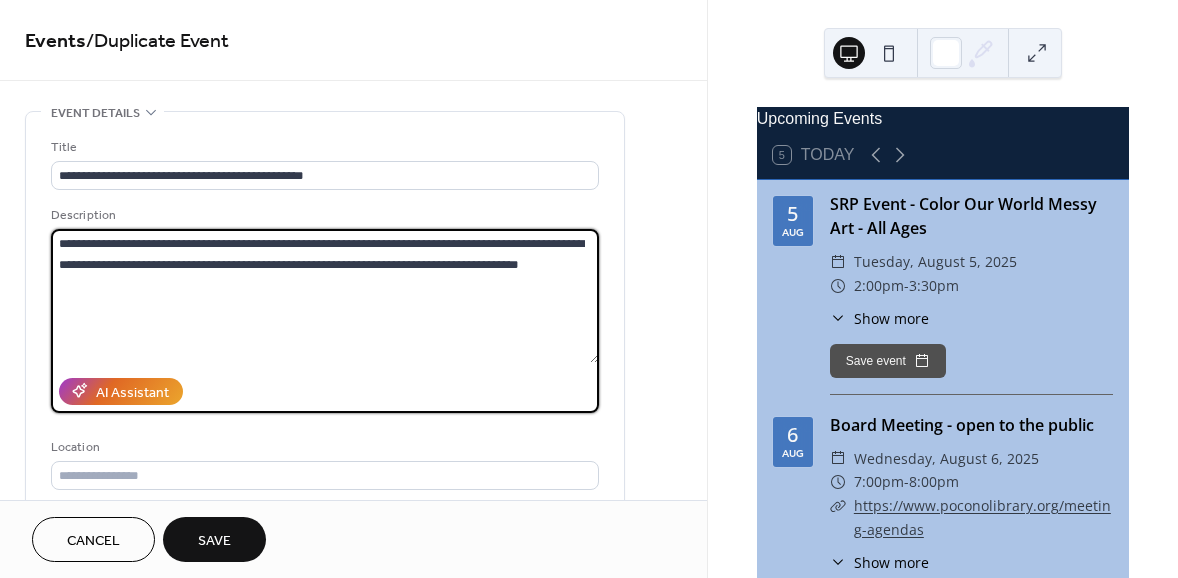 drag, startPoint x: 80, startPoint y: 239, endPoint x: 509, endPoint y: 247, distance: 429.0746 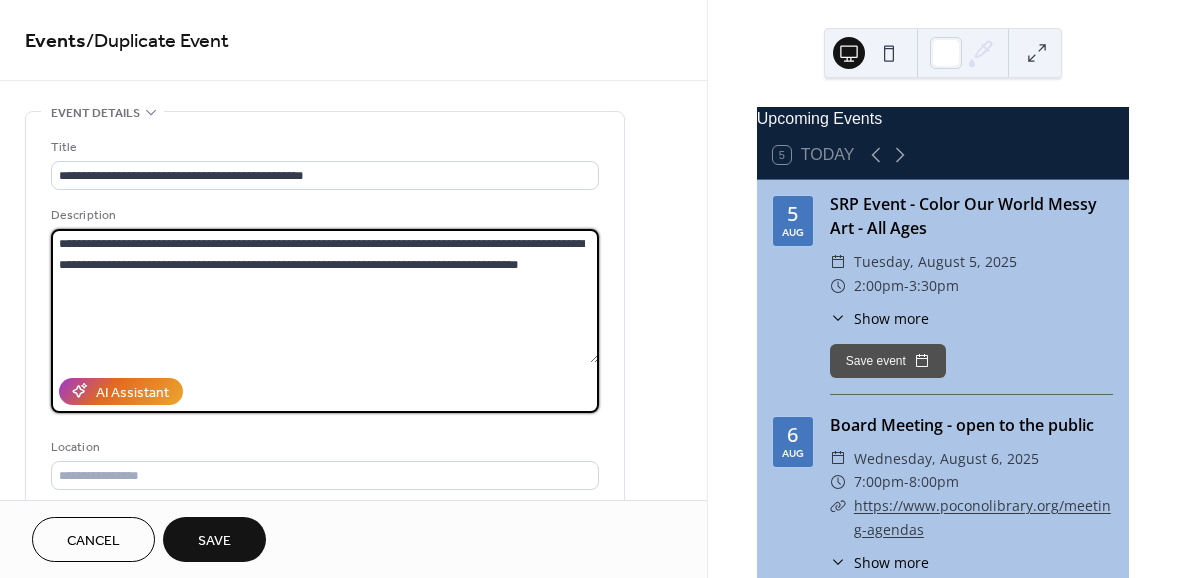 click on "**********" at bounding box center [325, 296] 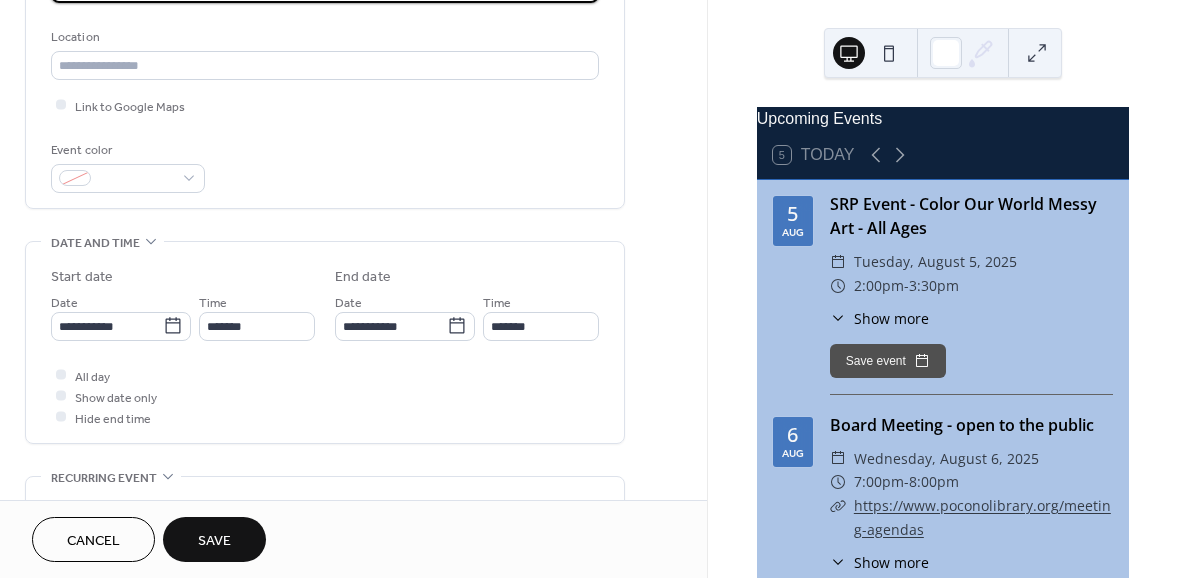 scroll, scrollTop: 454, scrollLeft: 0, axis: vertical 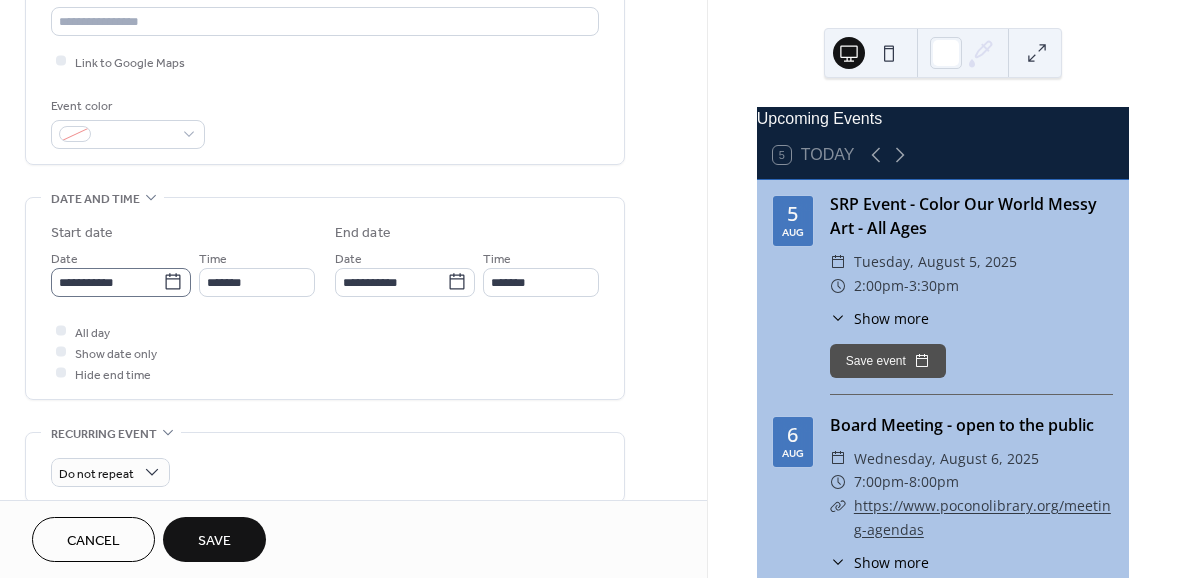 type on "**********" 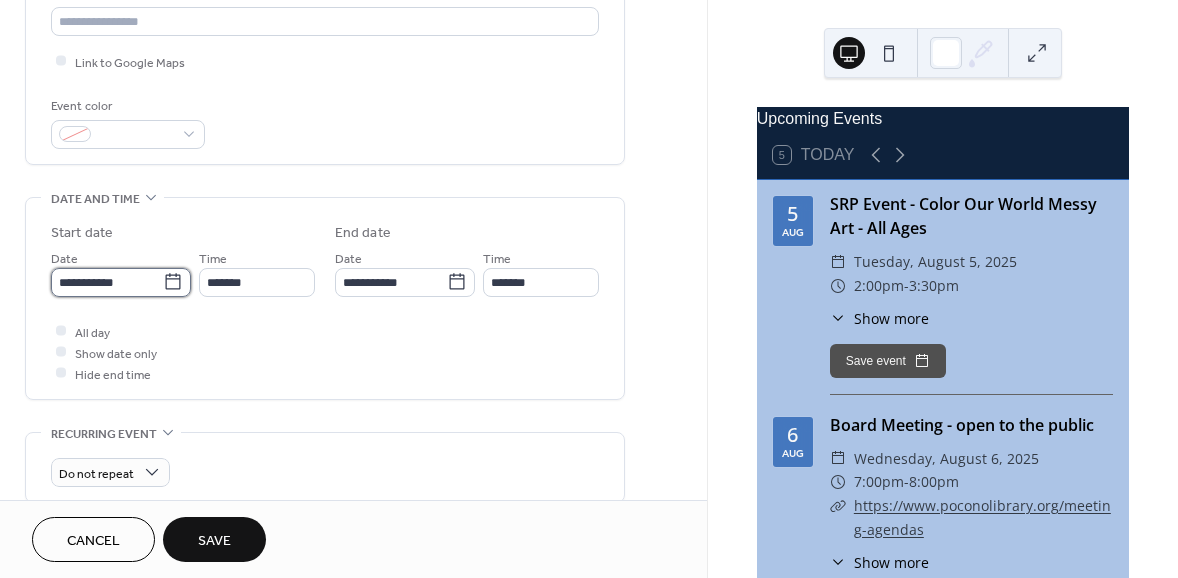 click on "**********" at bounding box center (107, 282) 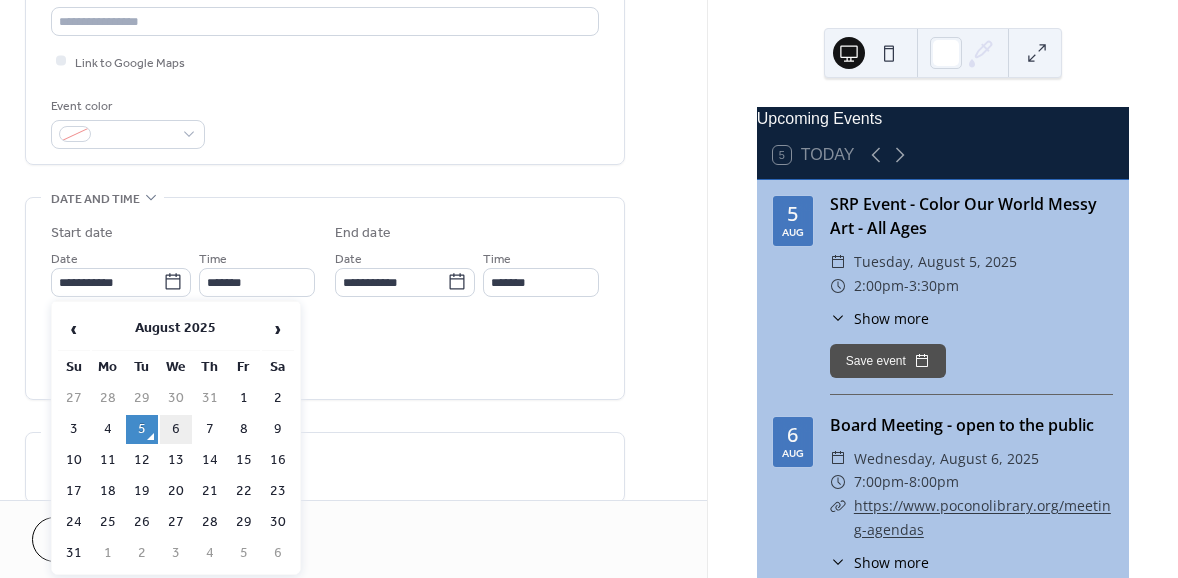 click on "6" at bounding box center (176, 429) 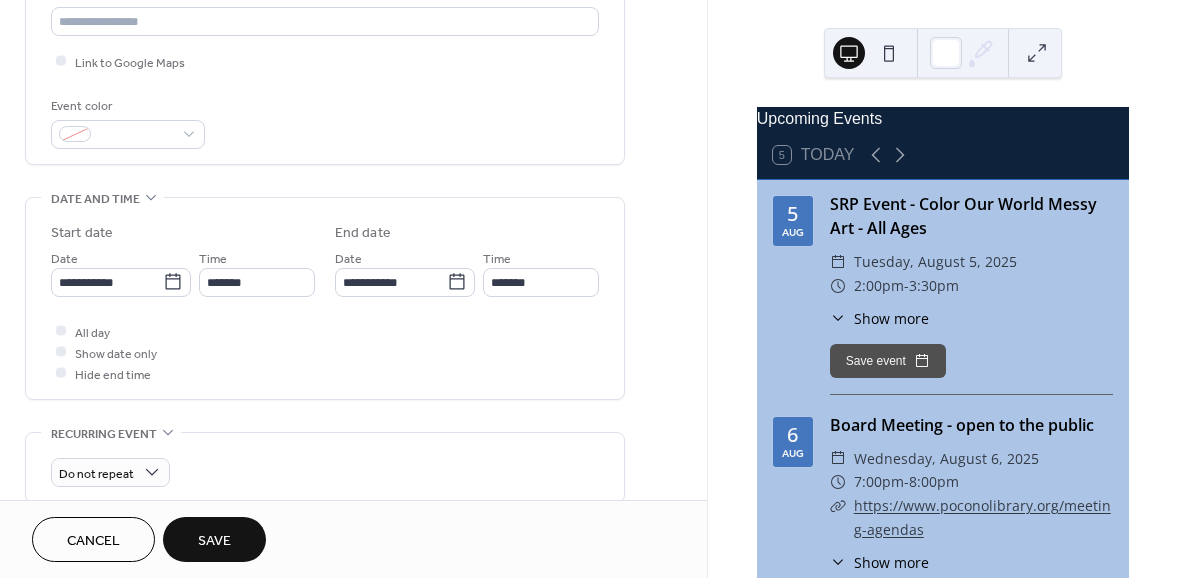 click on "Save" at bounding box center (214, 541) 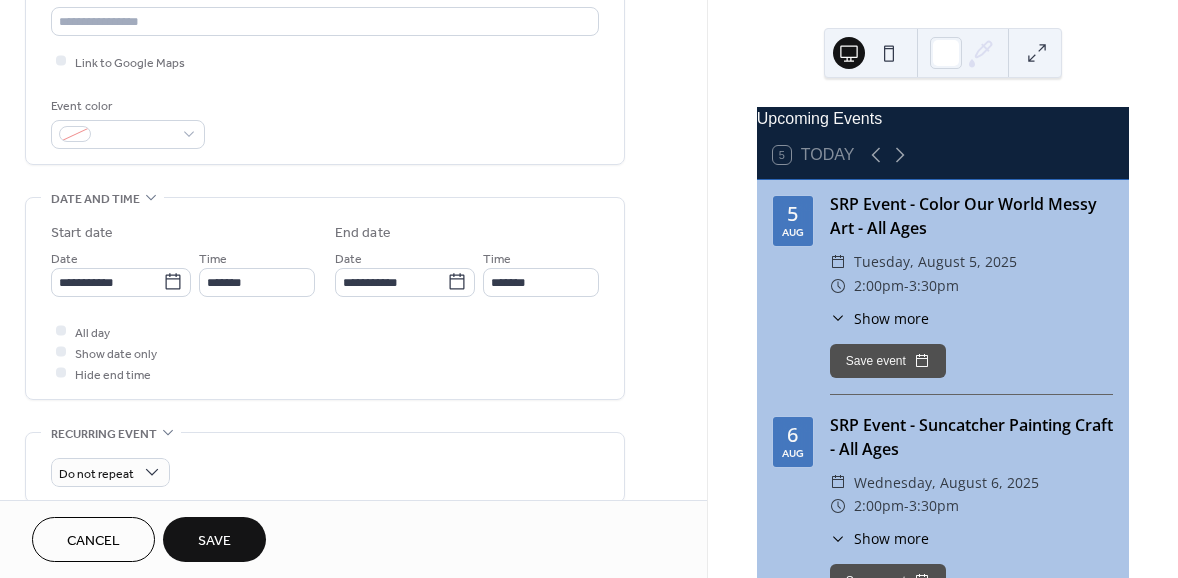 scroll, scrollTop: 0, scrollLeft: 0, axis: both 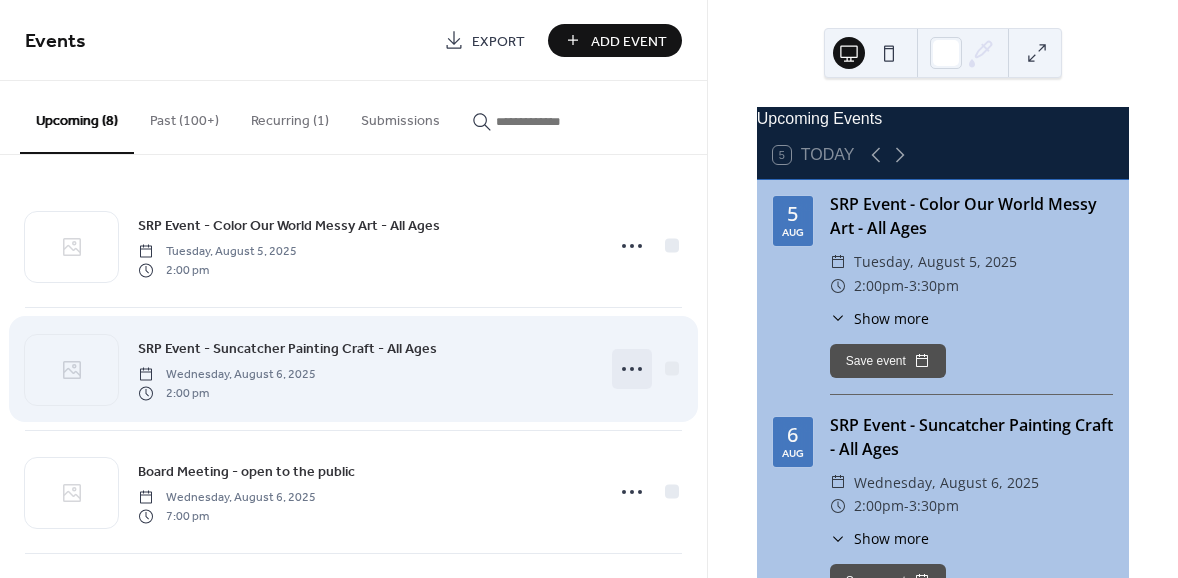 click 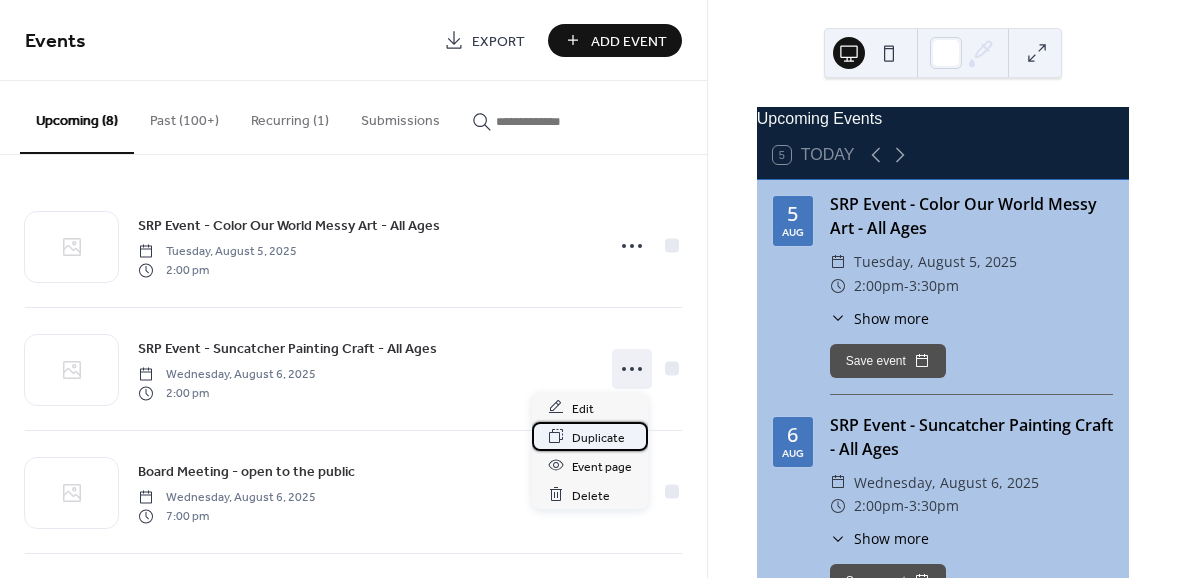 click on "Duplicate" at bounding box center (598, 437) 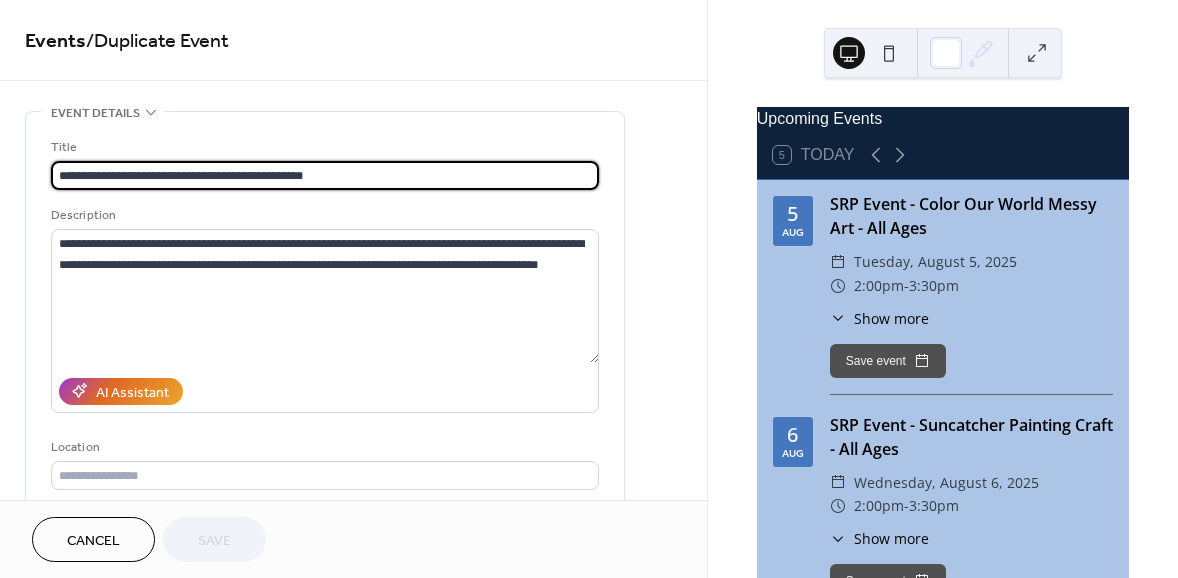 drag, startPoint x: 125, startPoint y: 178, endPoint x: 388, endPoint y: 182, distance: 263.03043 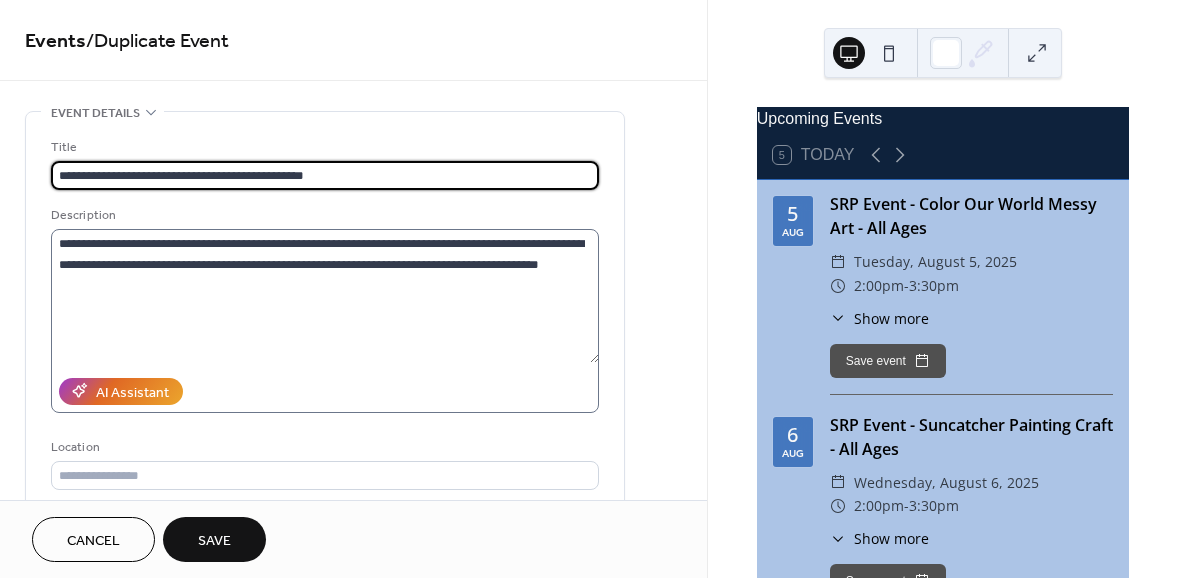 type on "**********" 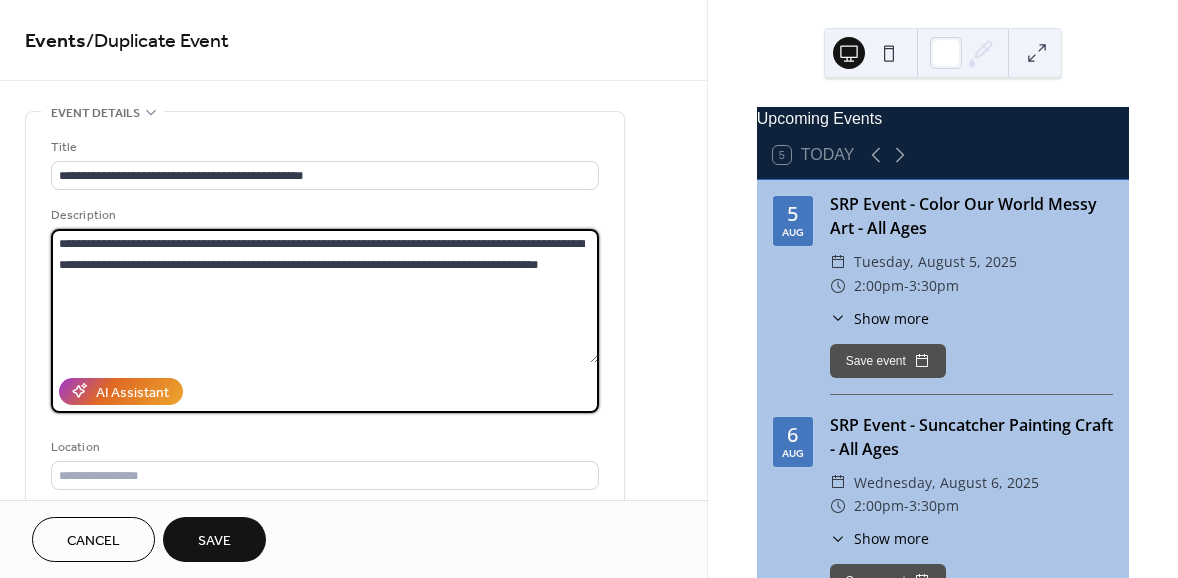 drag, startPoint x: 58, startPoint y: 245, endPoint x: 580, endPoint y: 237, distance: 522.0613 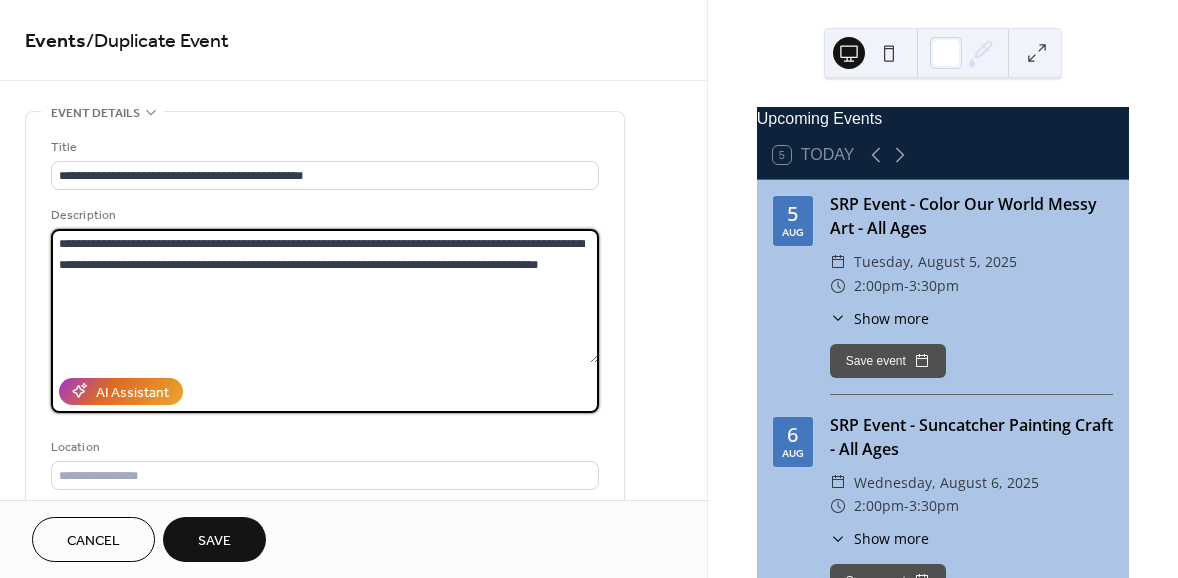 click on "**********" at bounding box center (325, 296) 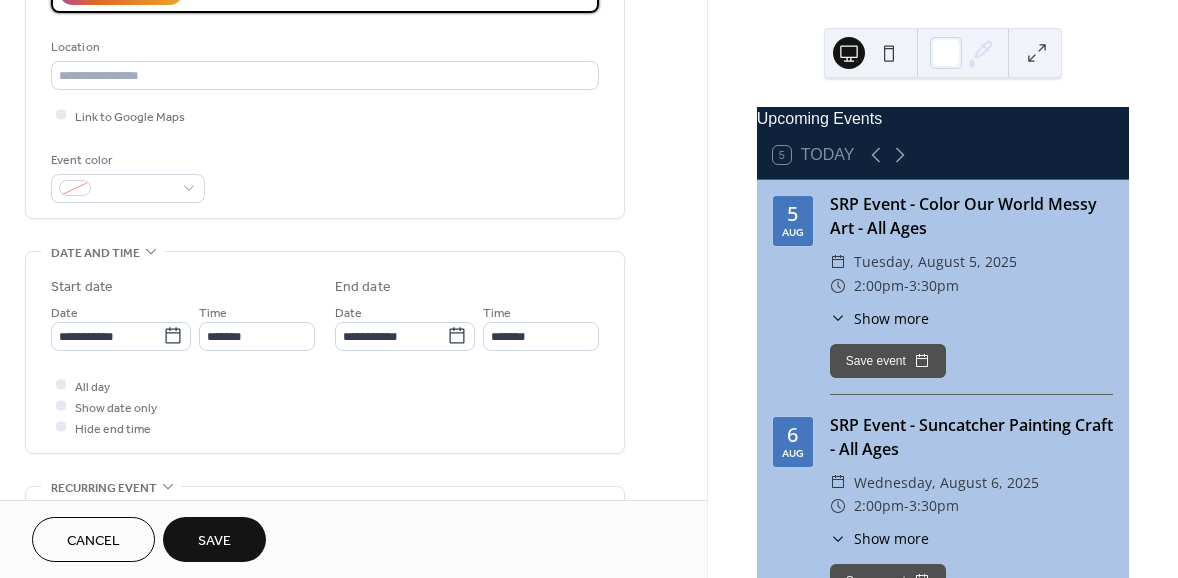 scroll, scrollTop: 454, scrollLeft: 0, axis: vertical 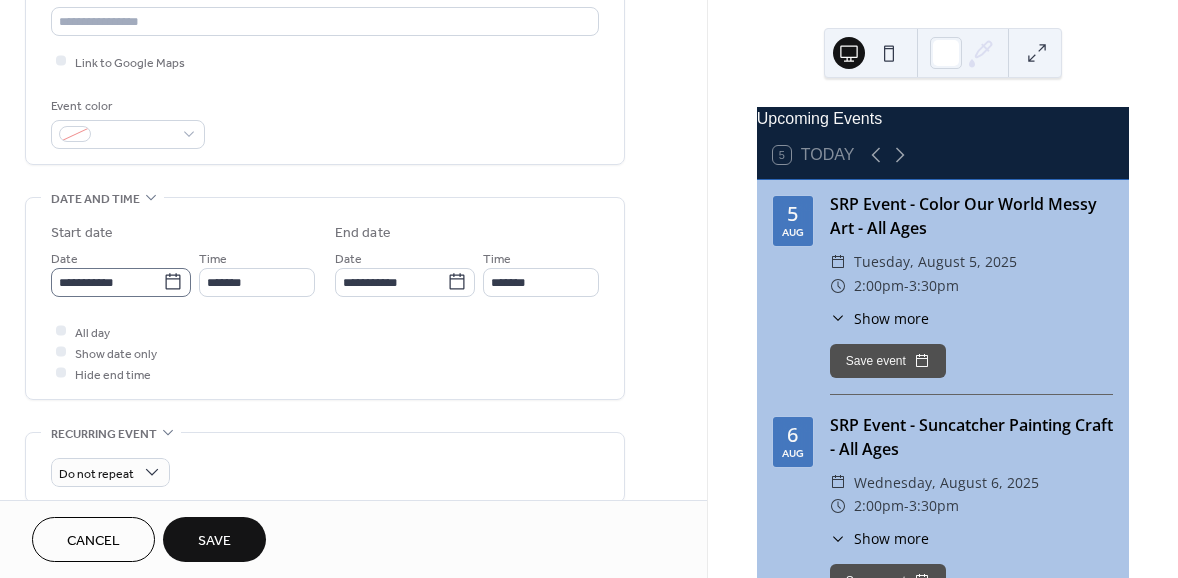 type on "**********" 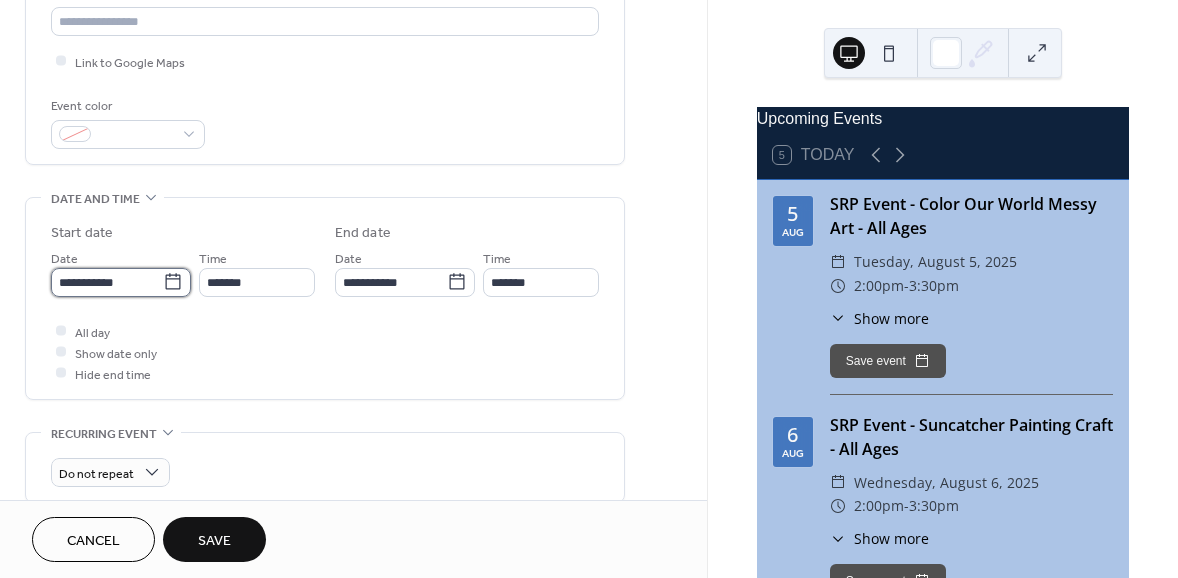 click on "**********" at bounding box center (107, 282) 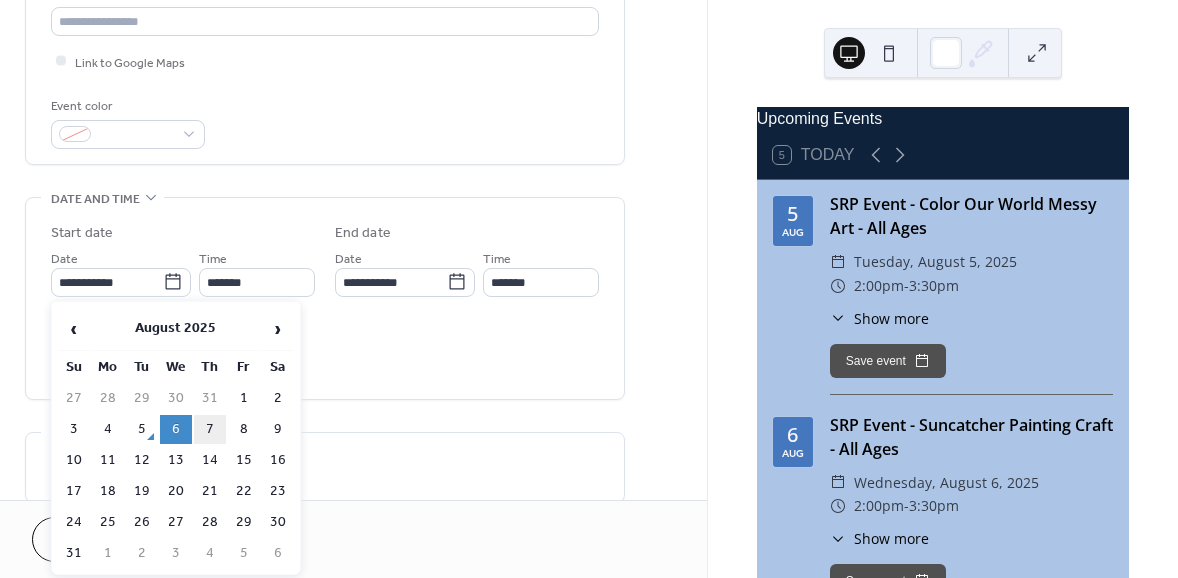 click on "7" at bounding box center (210, 429) 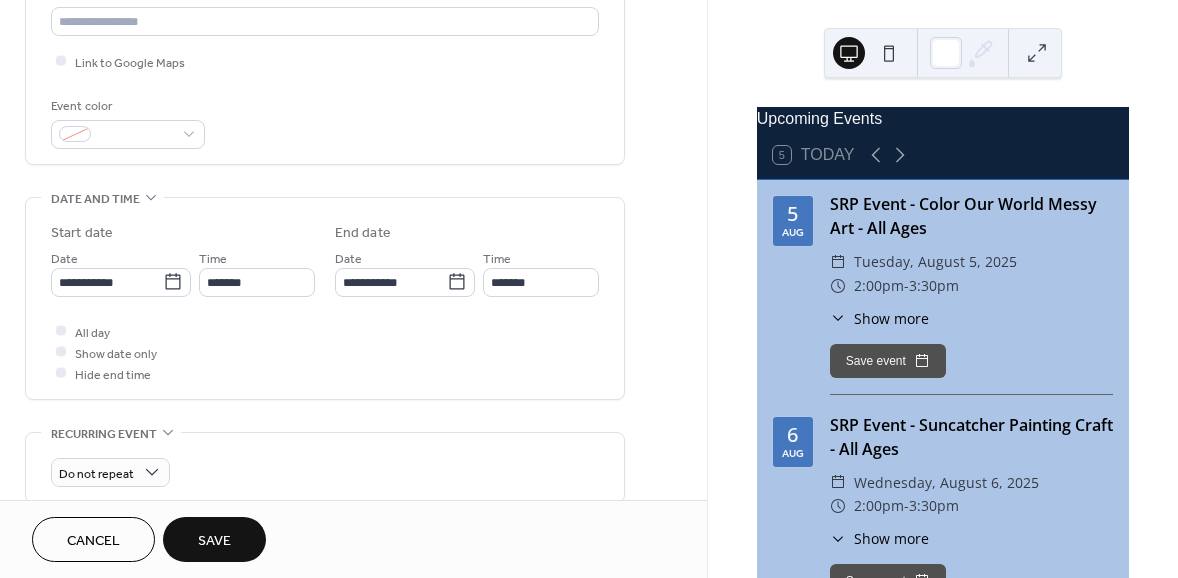 click on "Save" at bounding box center [214, 541] 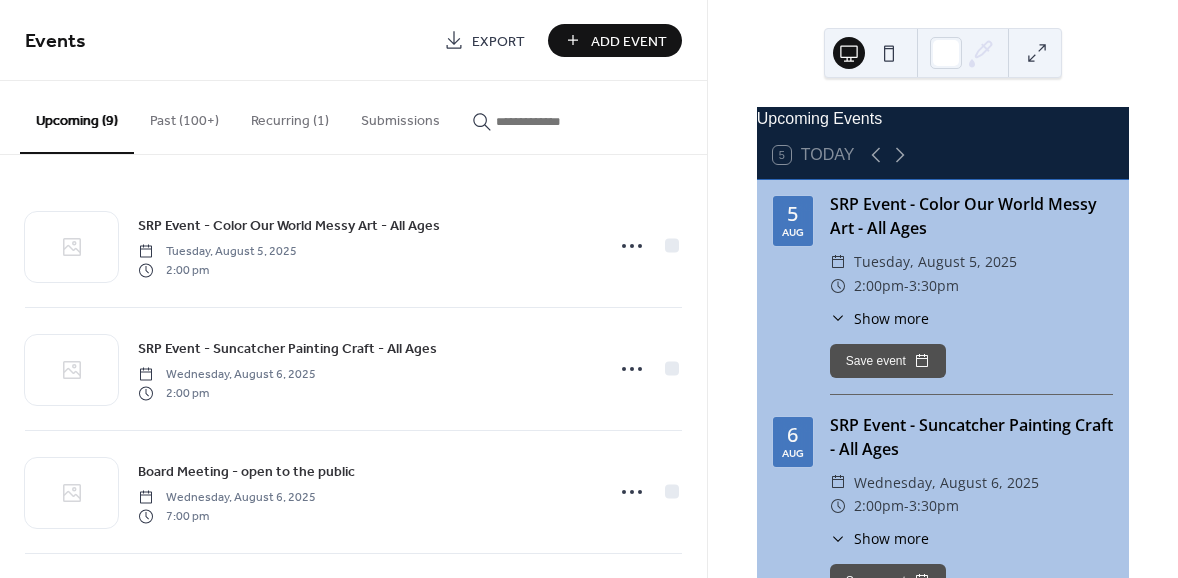 click at bounding box center [556, 121] 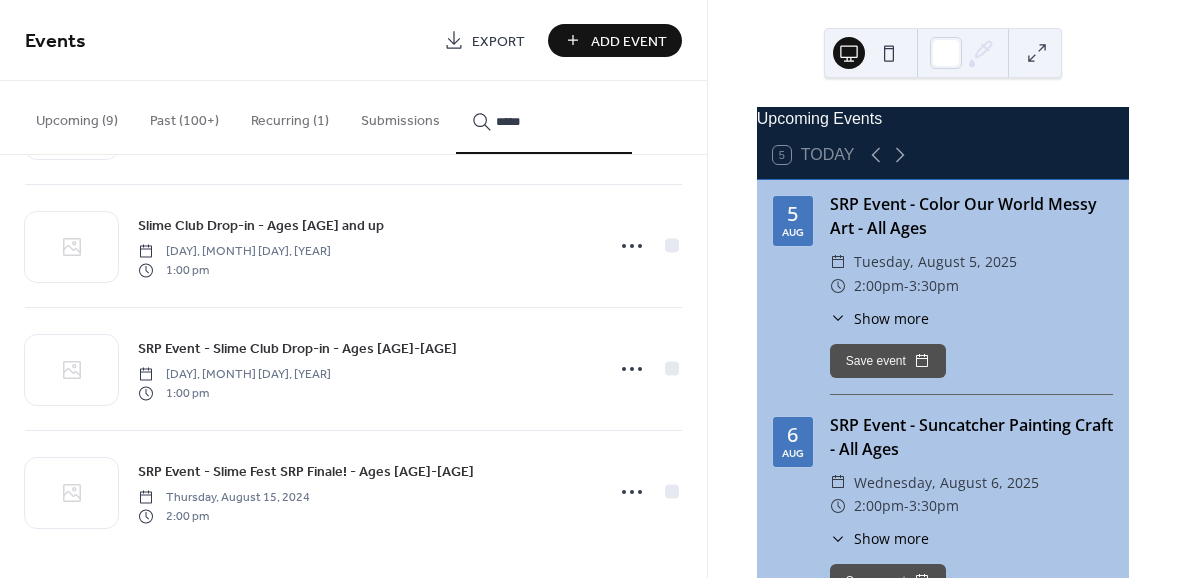 scroll, scrollTop: 1232, scrollLeft: 0, axis: vertical 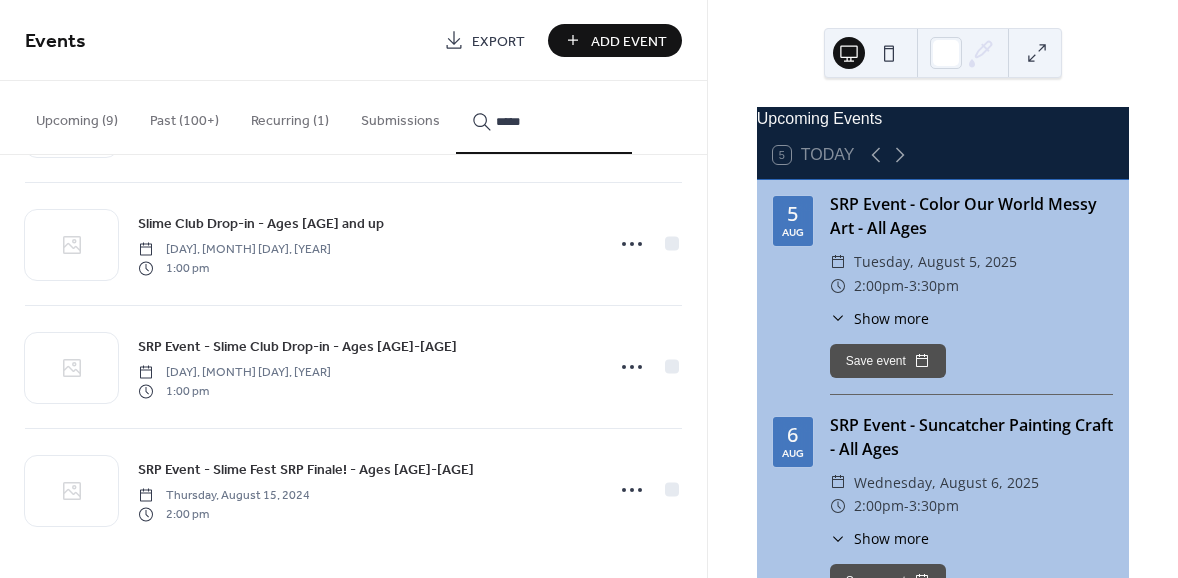 type on "*****" 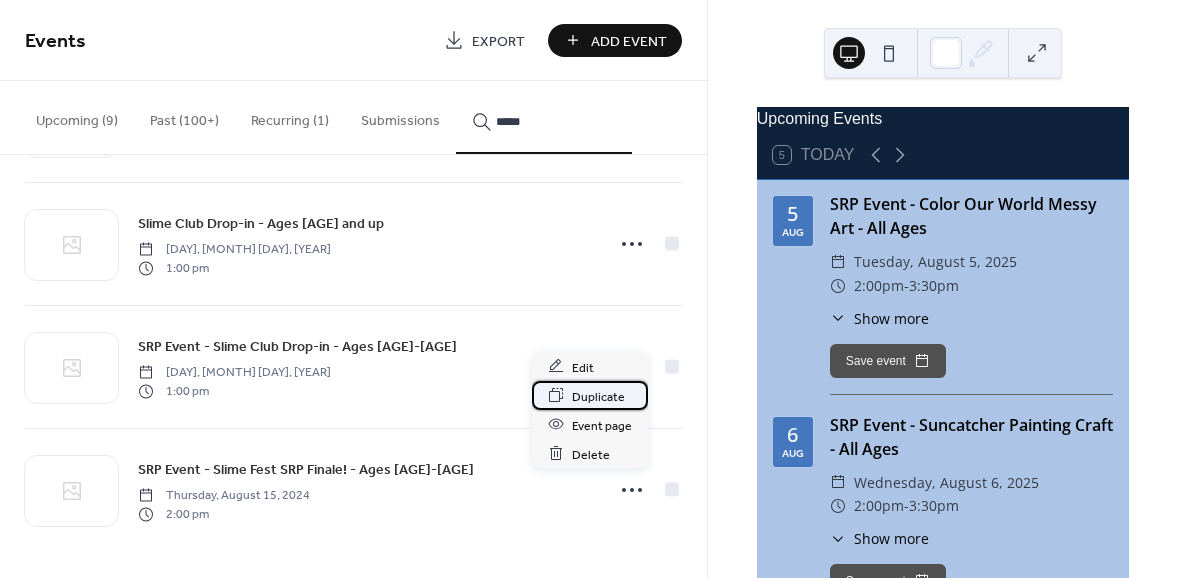 click on "Duplicate" at bounding box center (598, 396) 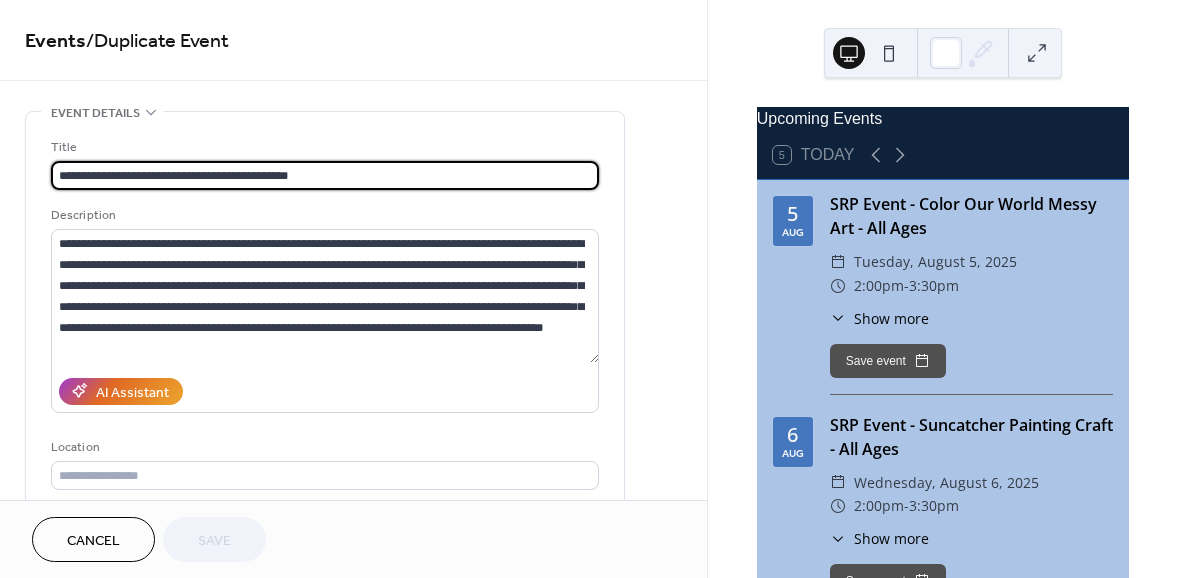 click on "**********" at bounding box center (325, 175) 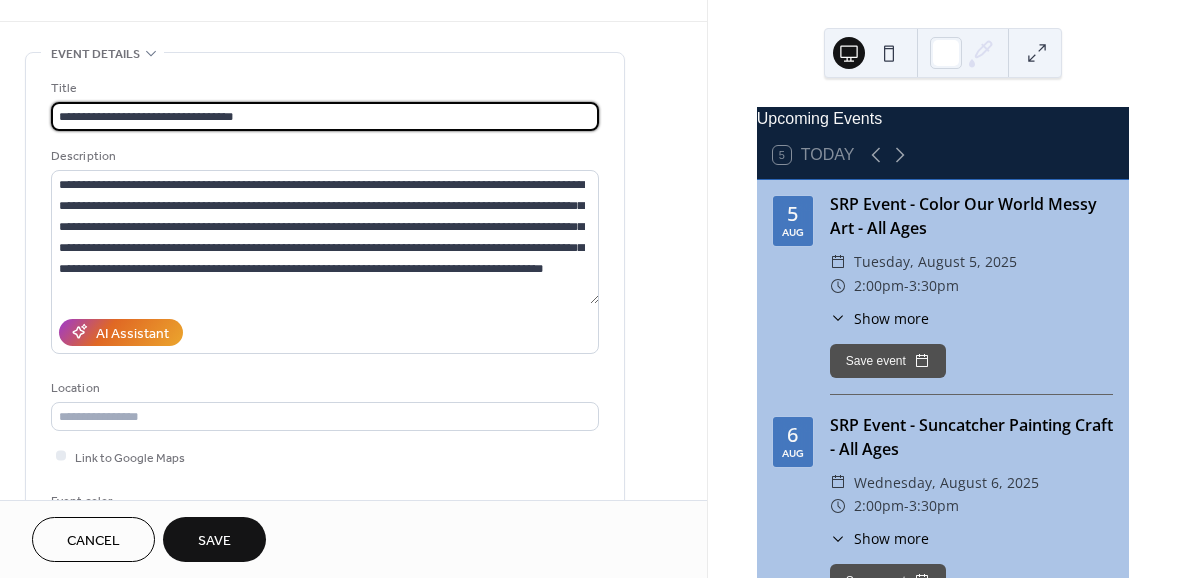 scroll, scrollTop: 363, scrollLeft: 0, axis: vertical 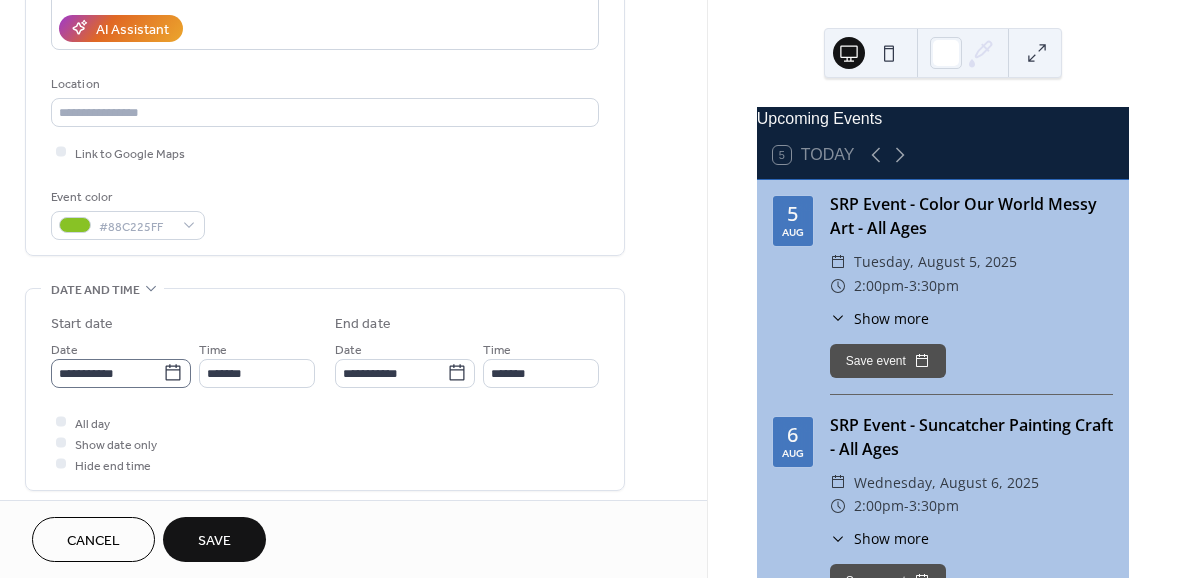 type on "**********" 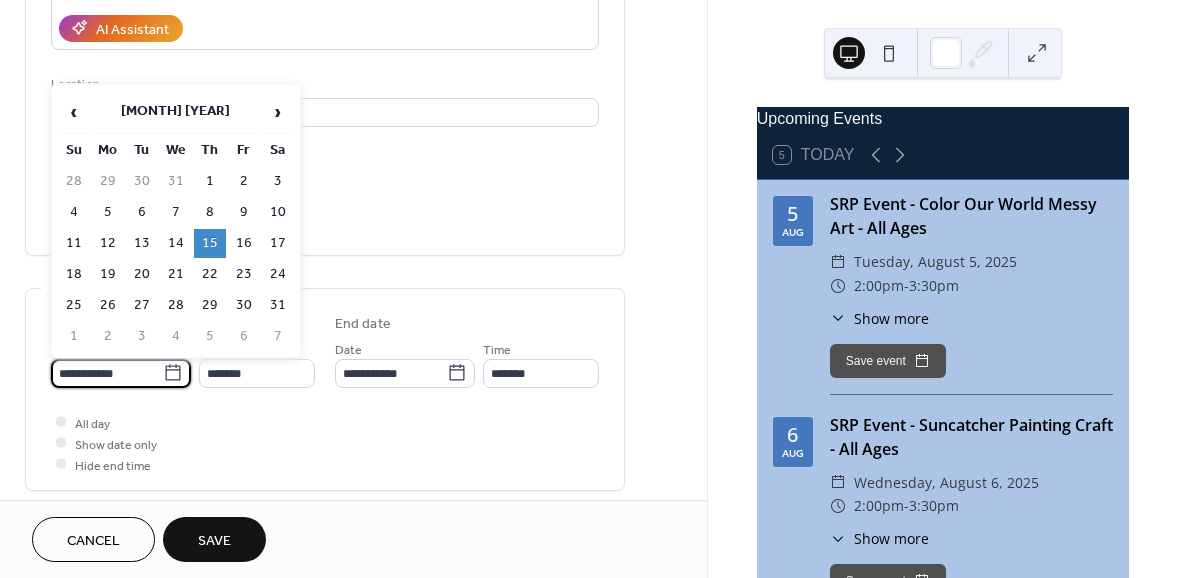 click on "**********" at bounding box center (107, 373) 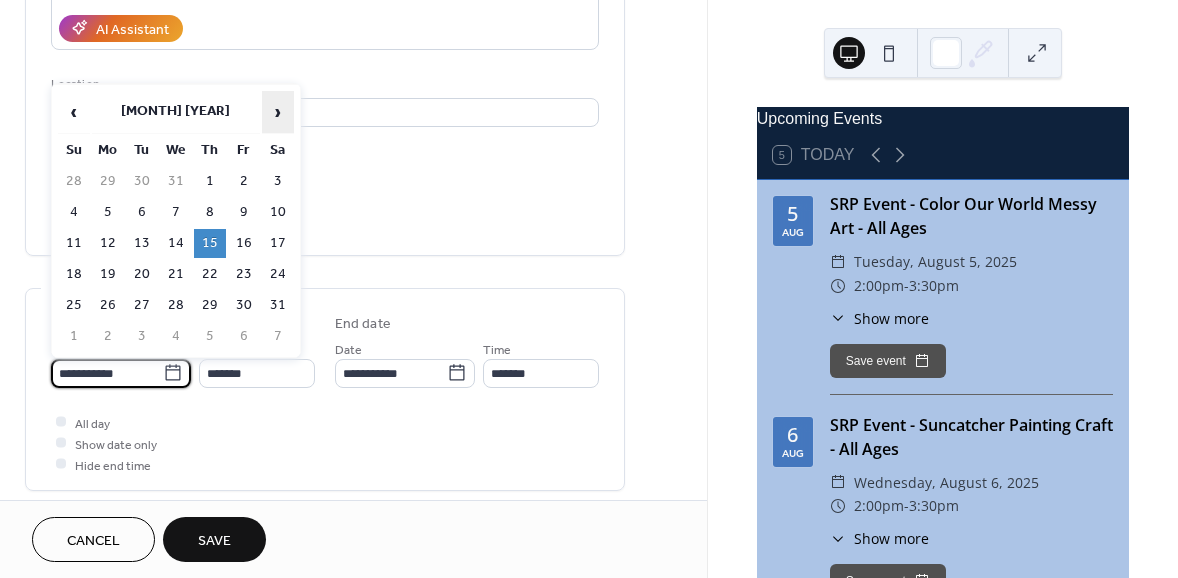 click on "›" at bounding box center [278, 112] 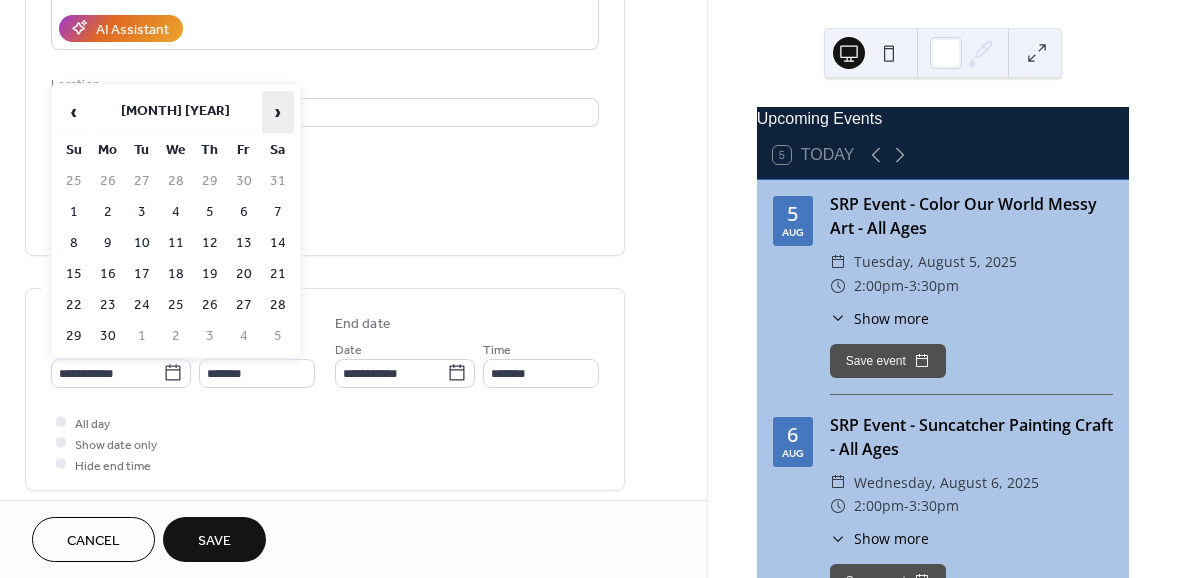 click on "›" at bounding box center (278, 112) 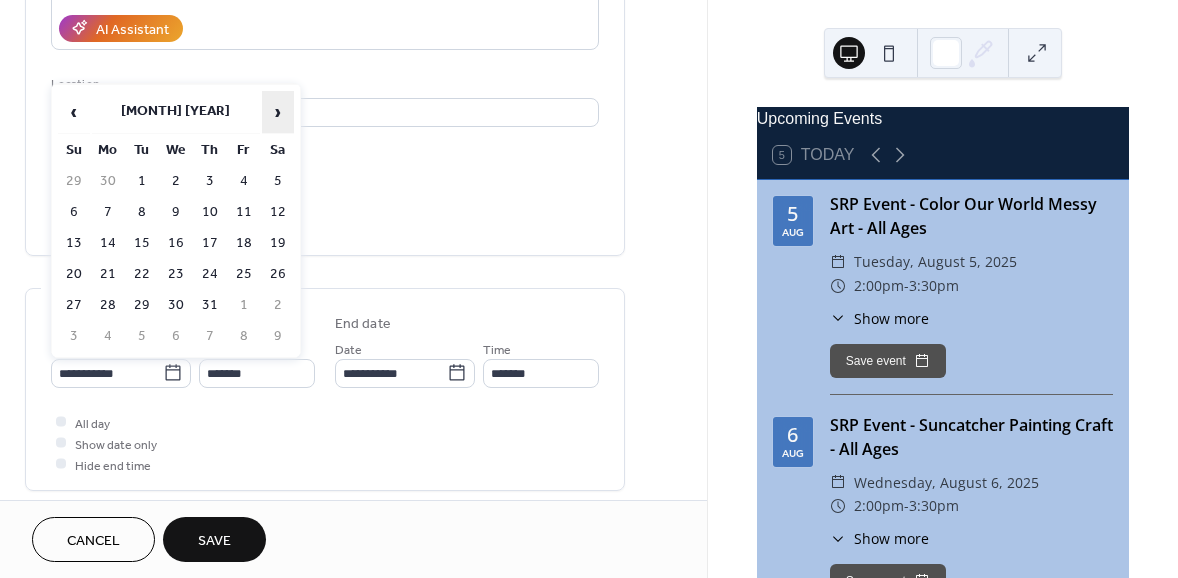 click on "›" at bounding box center [278, 112] 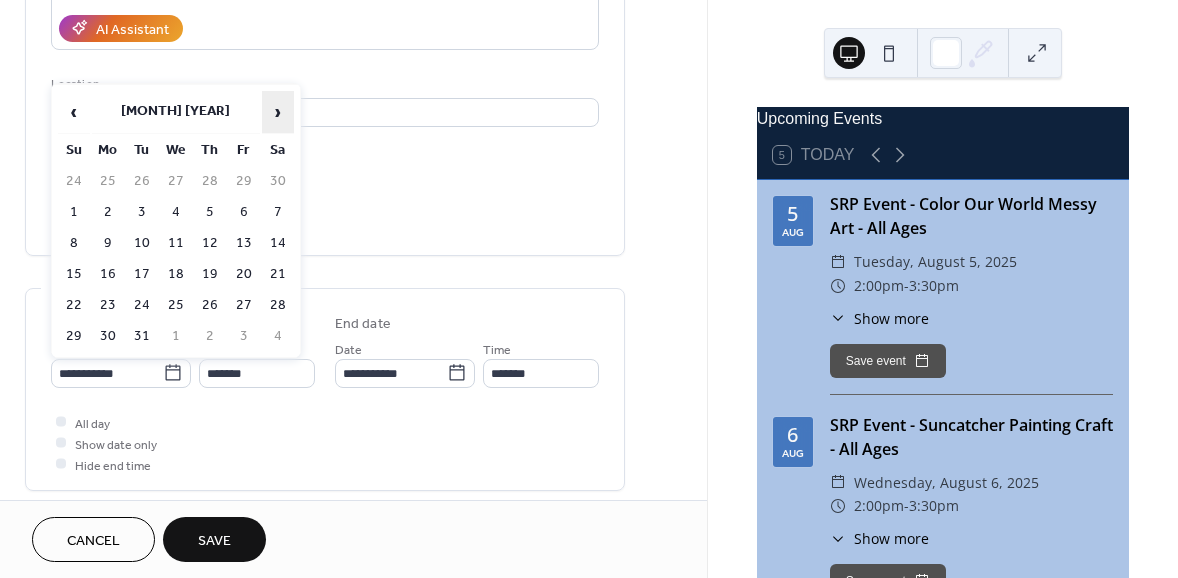 click on "›" at bounding box center (278, 112) 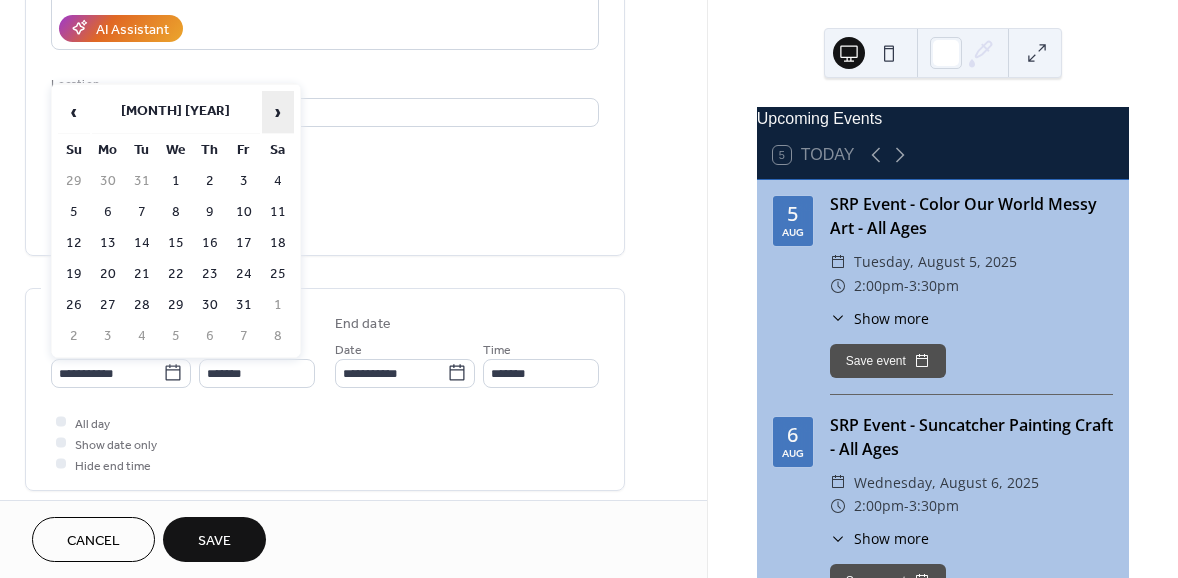 click on "›" at bounding box center [278, 112] 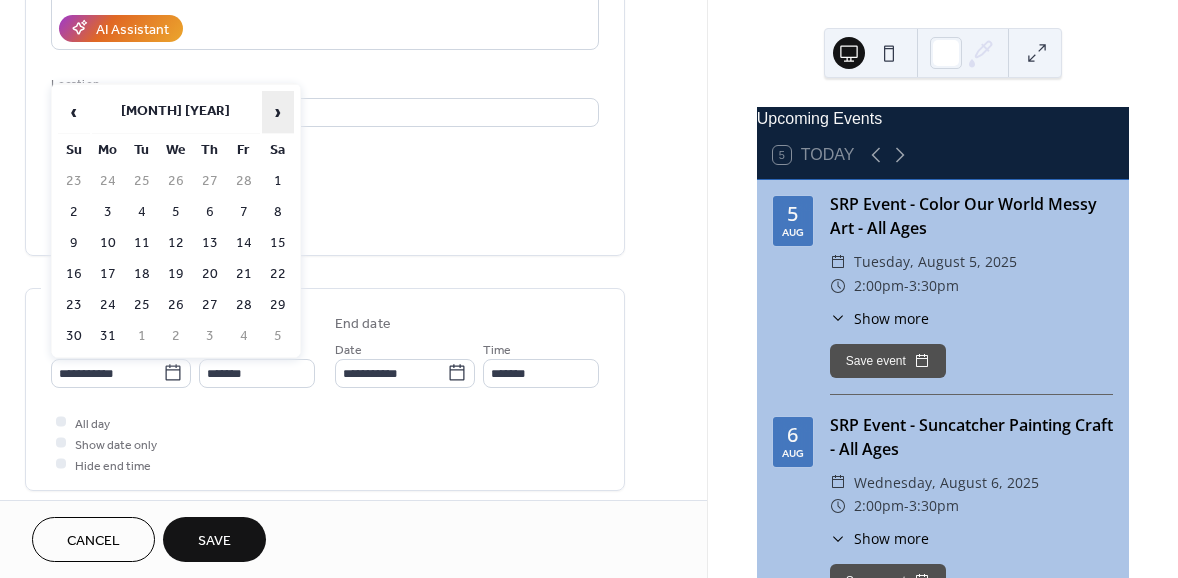 click on "›" at bounding box center [278, 112] 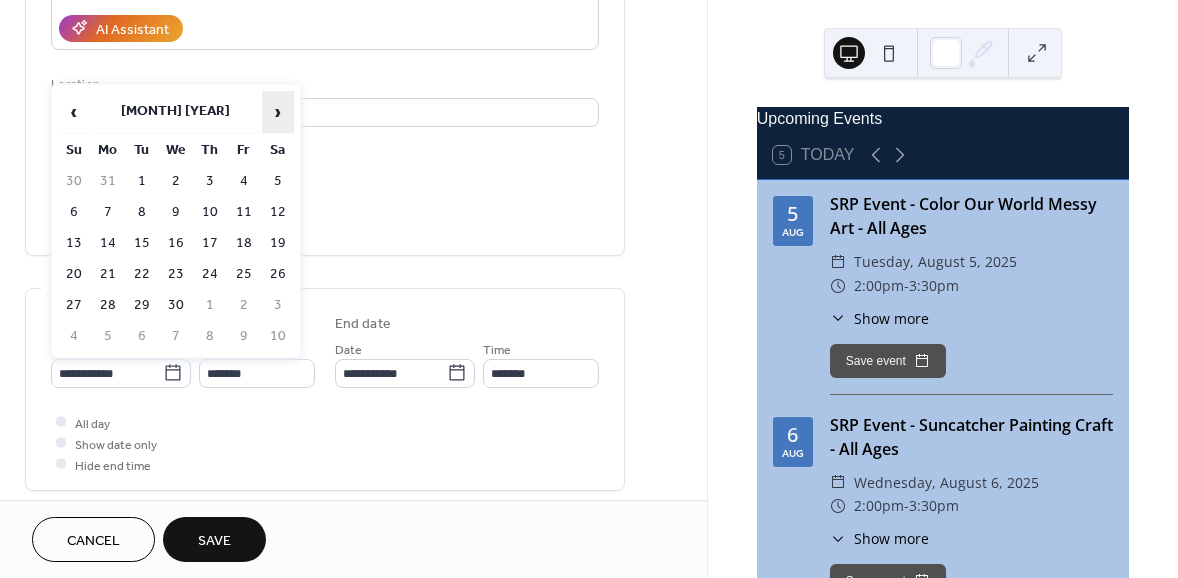 click on "›" at bounding box center (278, 112) 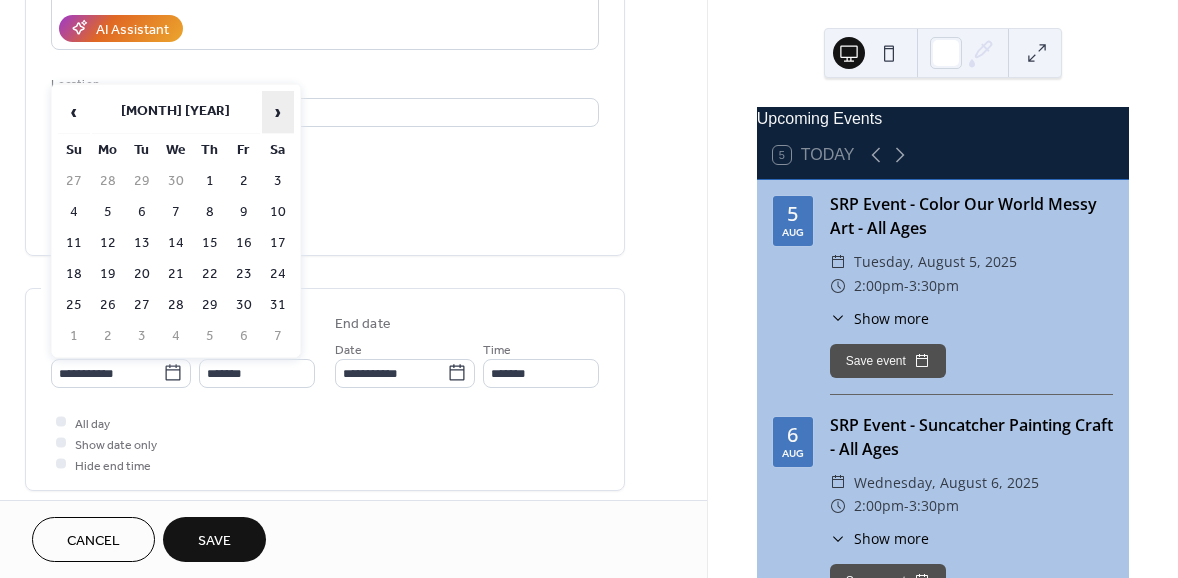 click on "›" at bounding box center (278, 112) 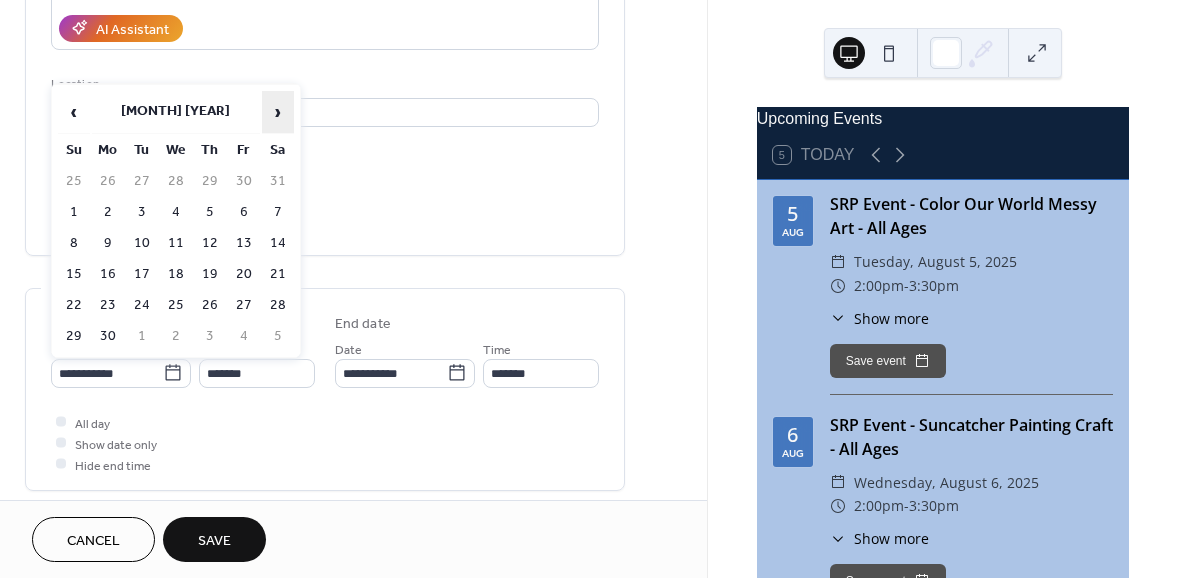 click on "›" at bounding box center (278, 112) 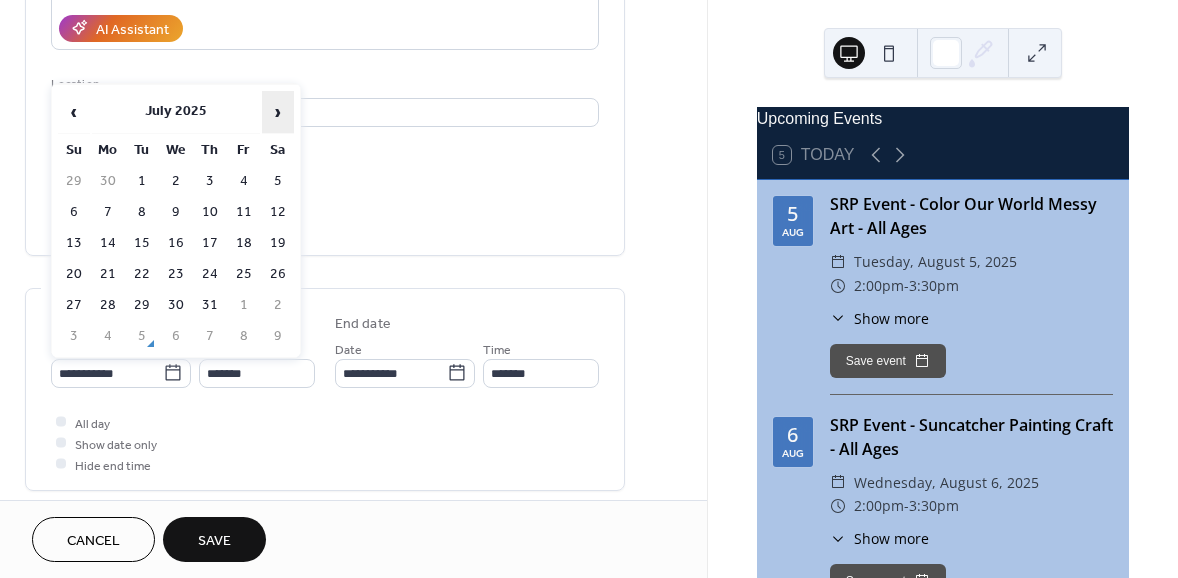 click on "›" at bounding box center [278, 112] 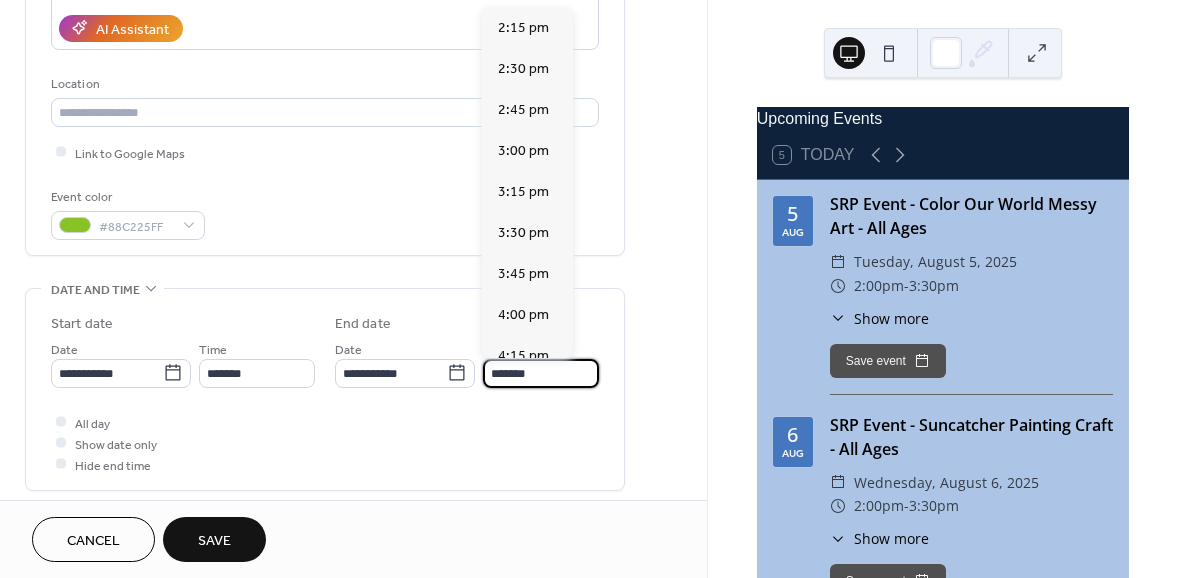 scroll, scrollTop: 447, scrollLeft: 0, axis: vertical 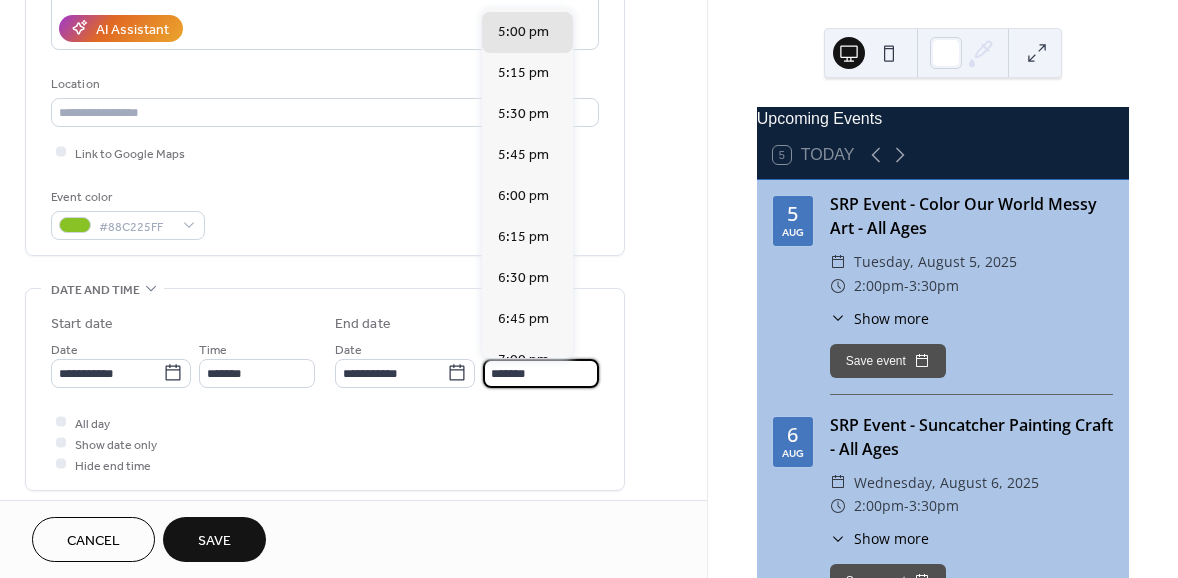 click on "*******" at bounding box center (541, 373) 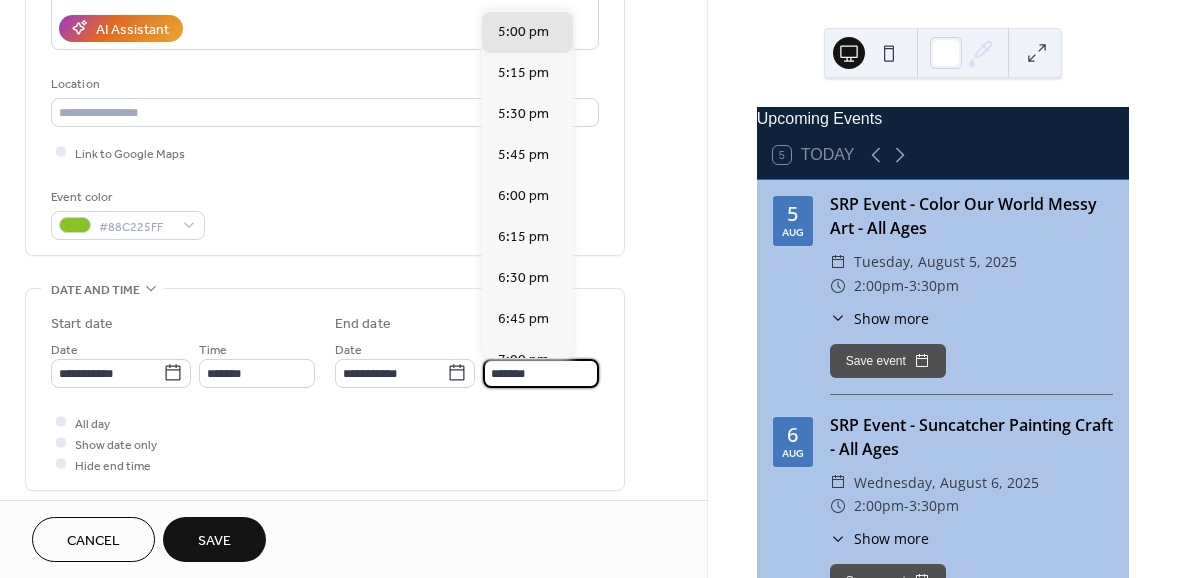 drag, startPoint x: 486, startPoint y: 367, endPoint x: 544, endPoint y: 370, distance: 58.077534 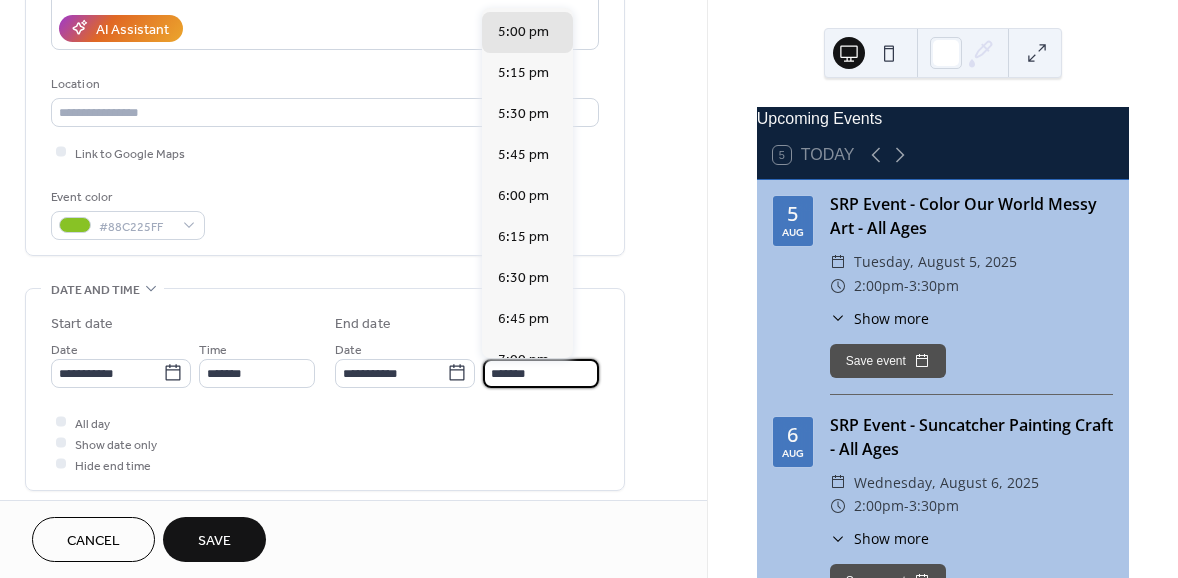 click on "*******" at bounding box center (541, 373) 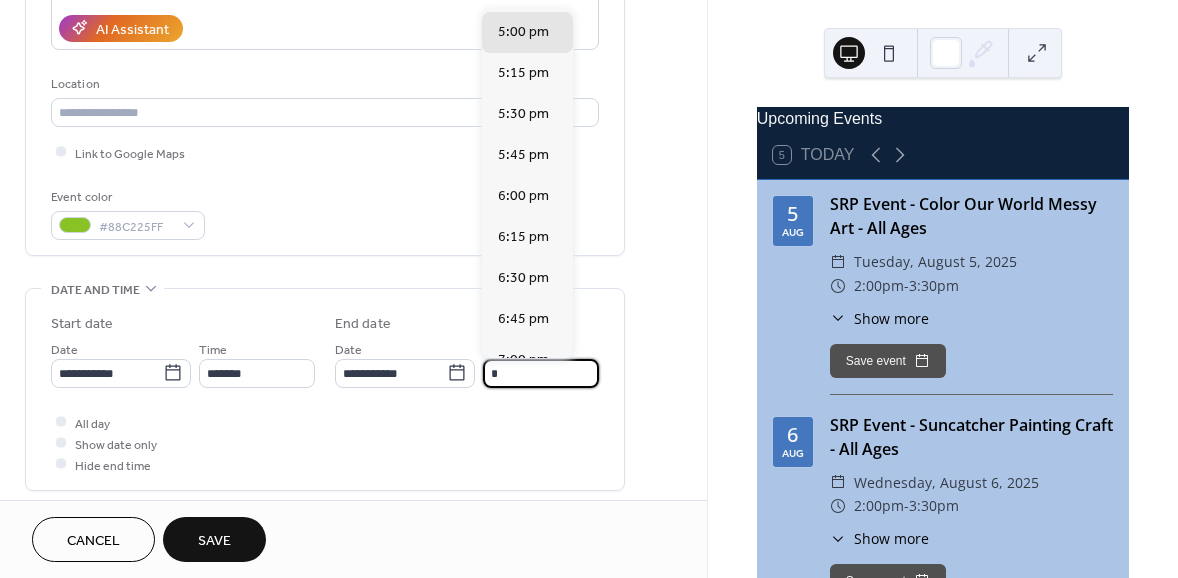 scroll, scrollTop: 121, scrollLeft: 0, axis: vertical 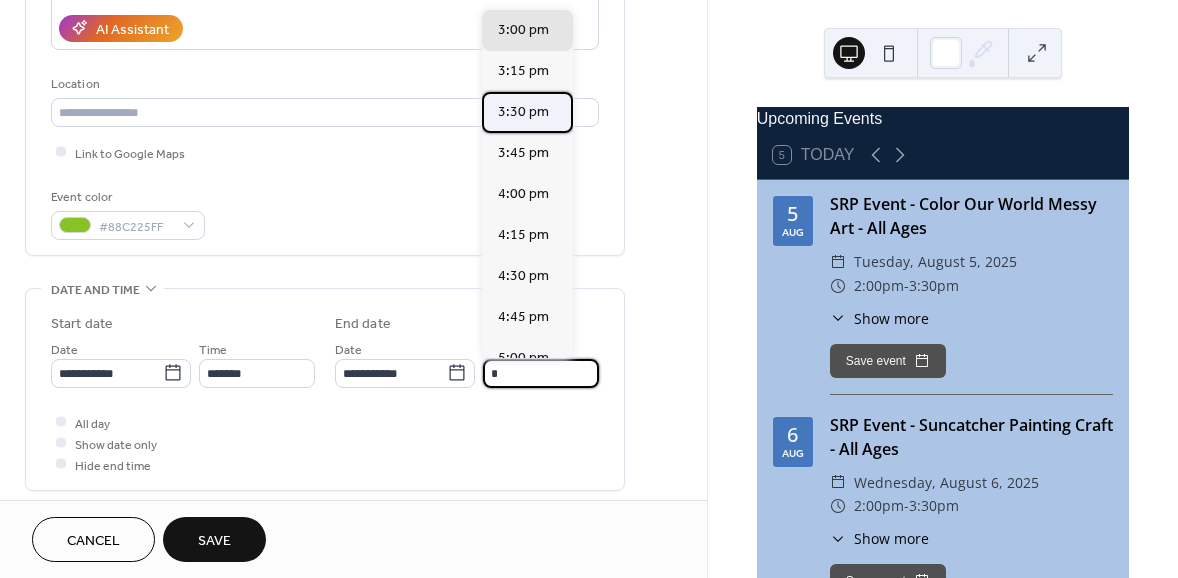 click on "3:30 pm" at bounding box center (523, 111) 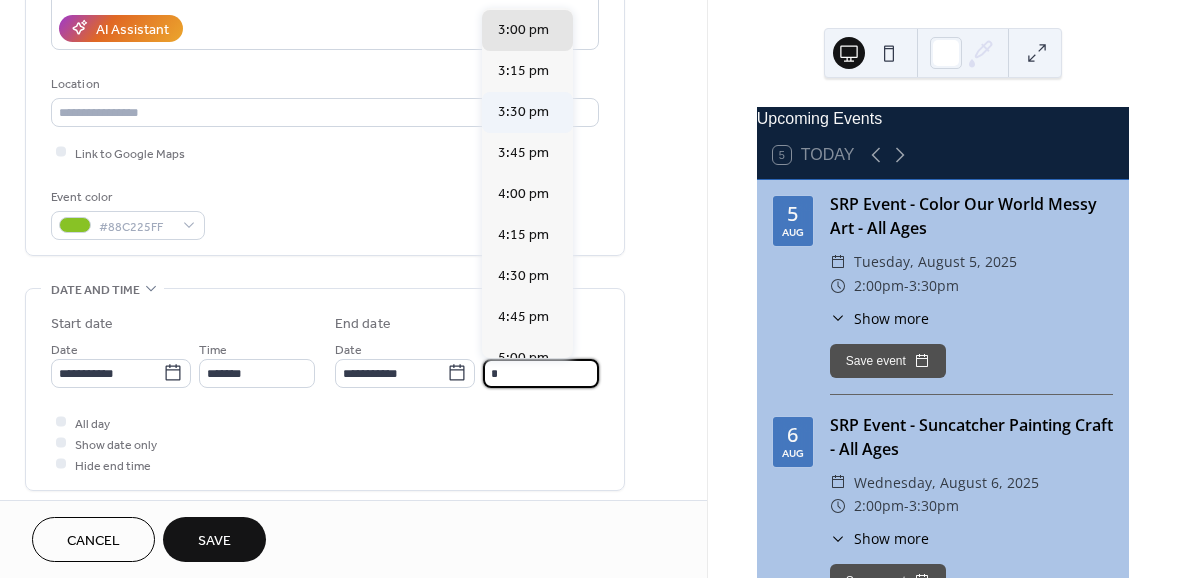 type on "*******" 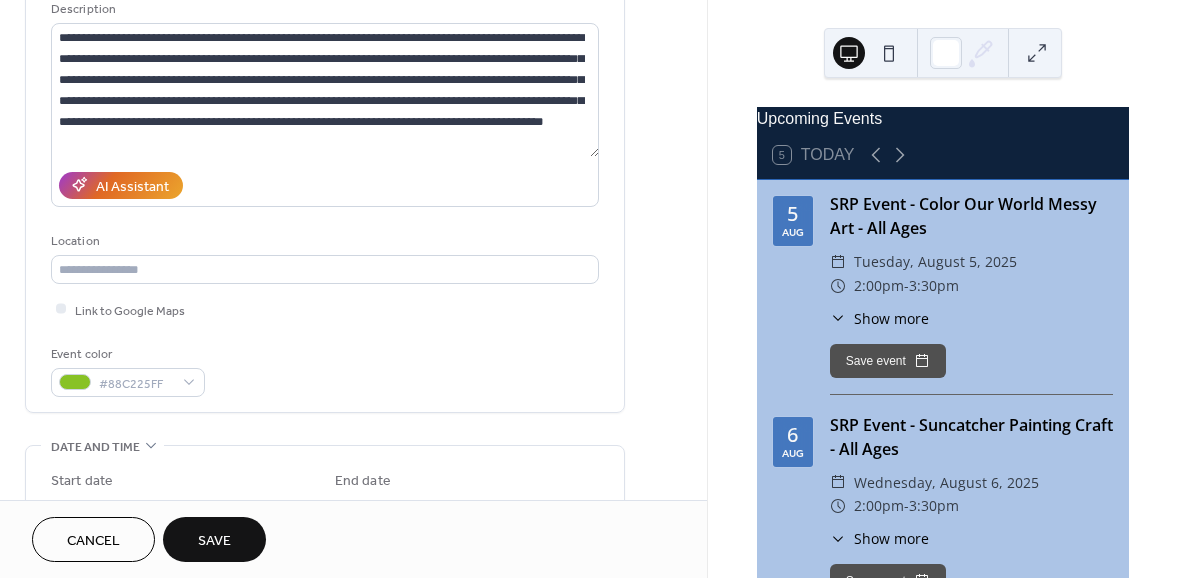 scroll, scrollTop: 181, scrollLeft: 0, axis: vertical 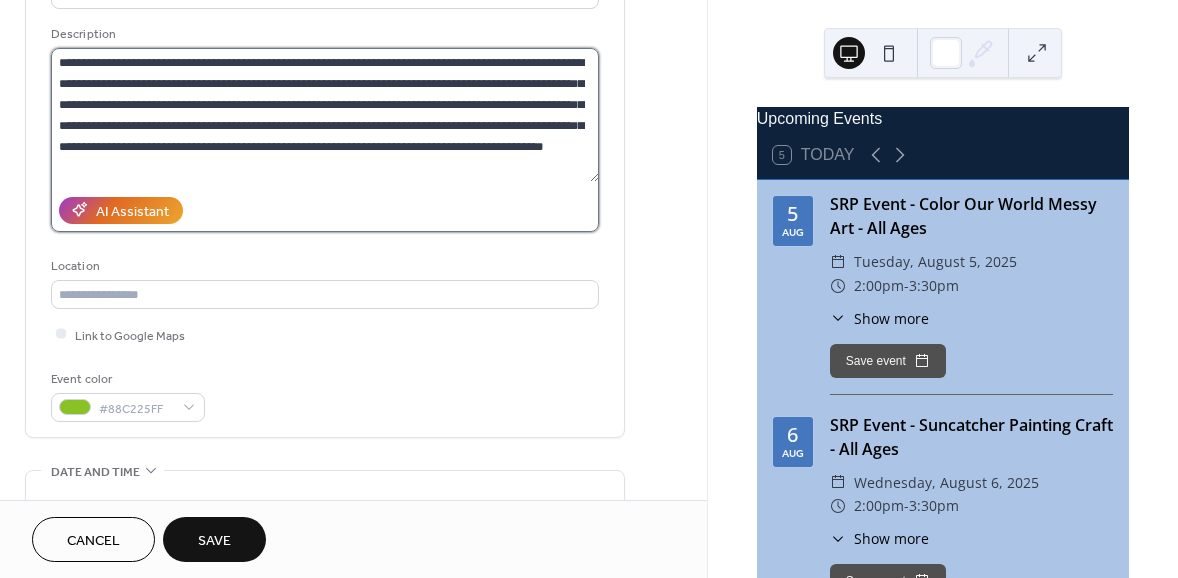 click on "**********" at bounding box center (325, 115) 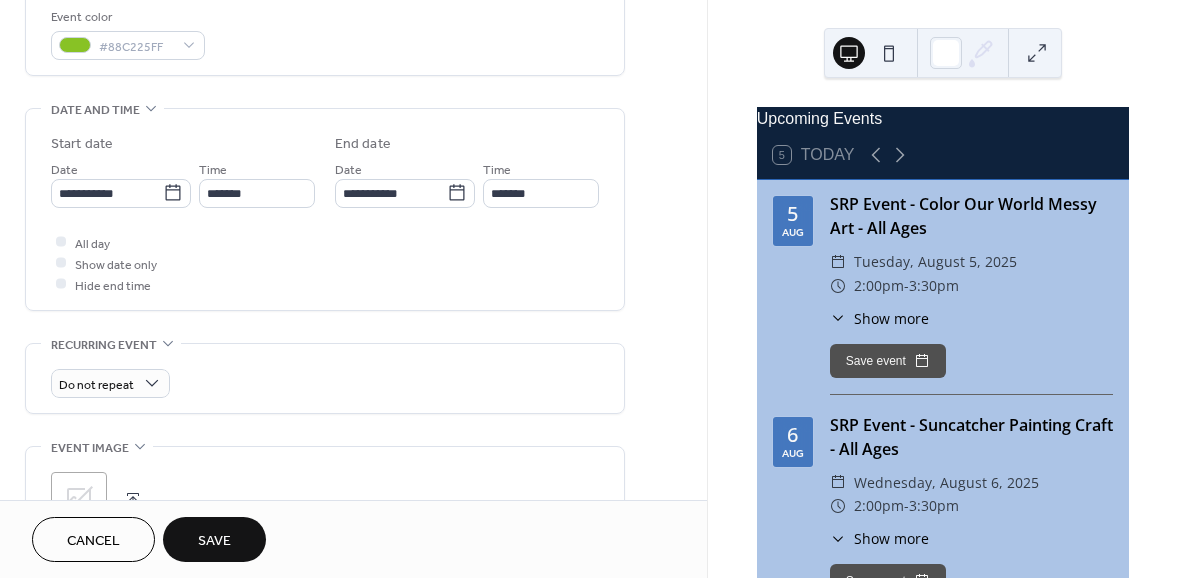 scroll, scrollTop: 545, scrollLeft: 0, axis: vertical 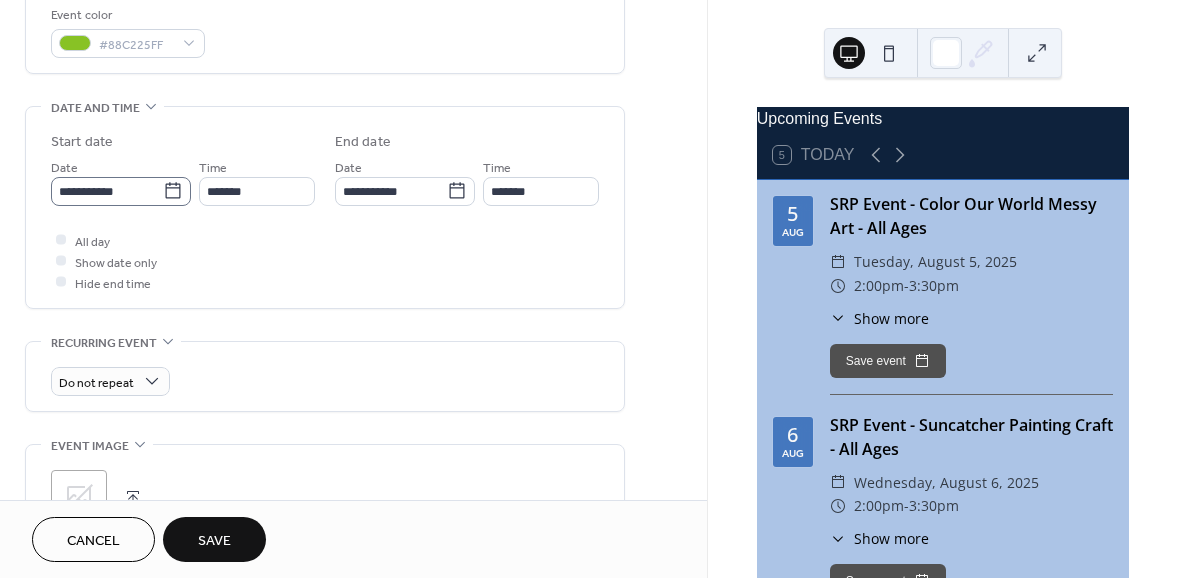 type on "**********" 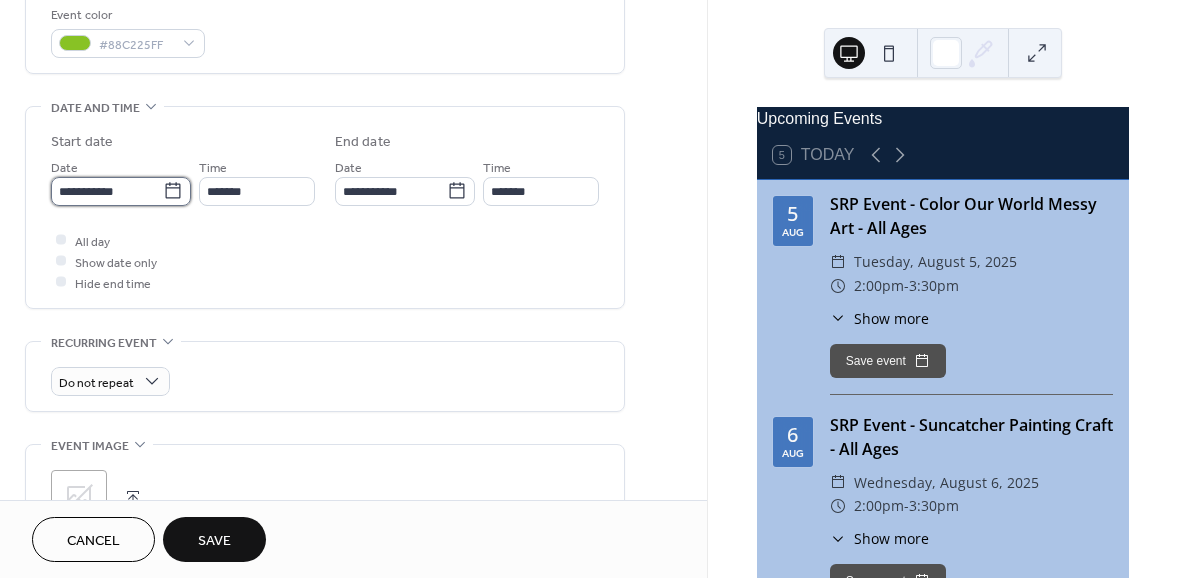click on "**********" at bounding box center [107, 191] 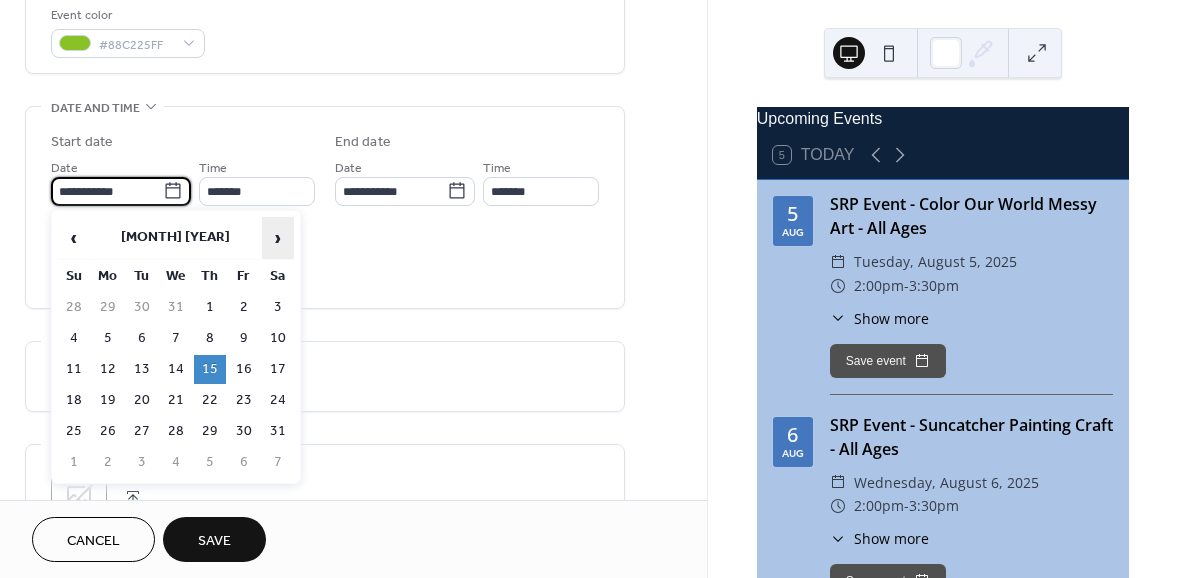 click on "›" at bounding box center (278, 238) 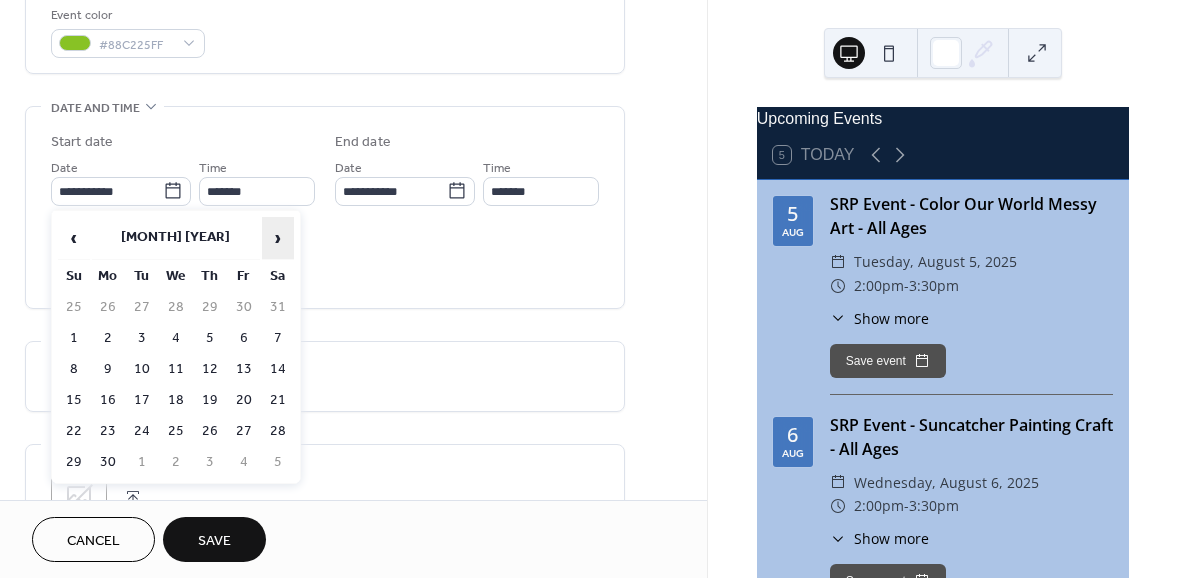click on "›" at bounding box center [278, 238] 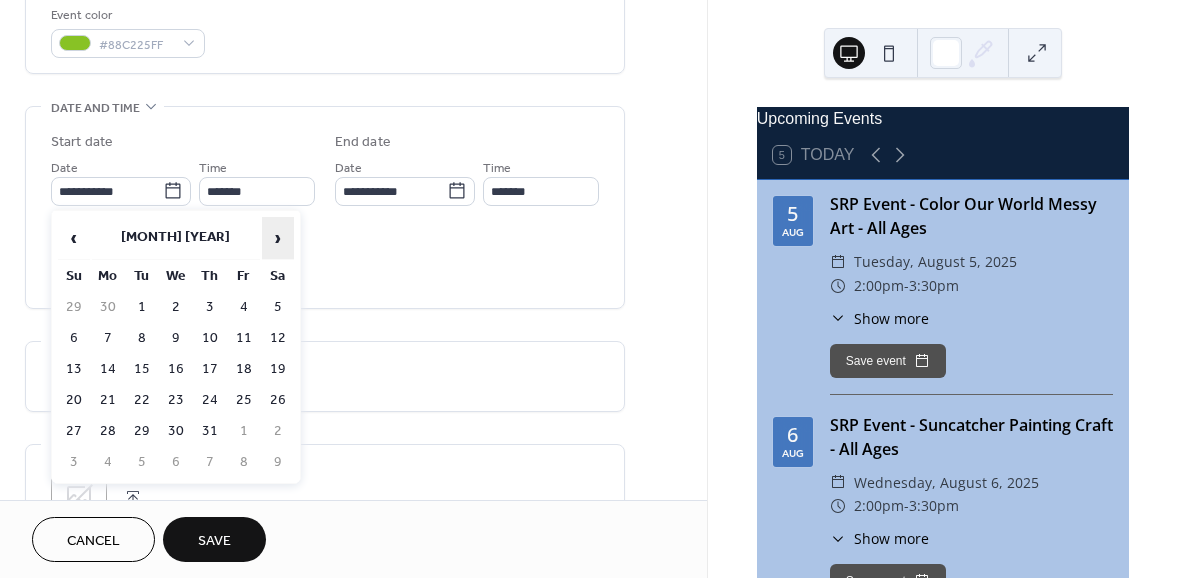 click on "›" at bounding box center [278, 238] 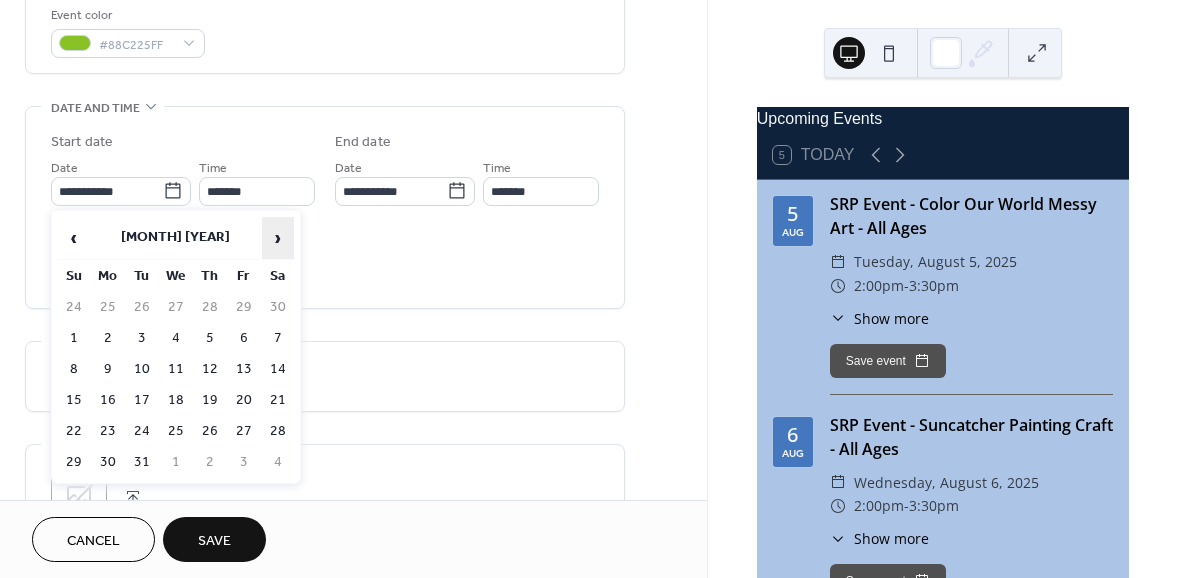 click on "›" at bounding box center (278, 238) 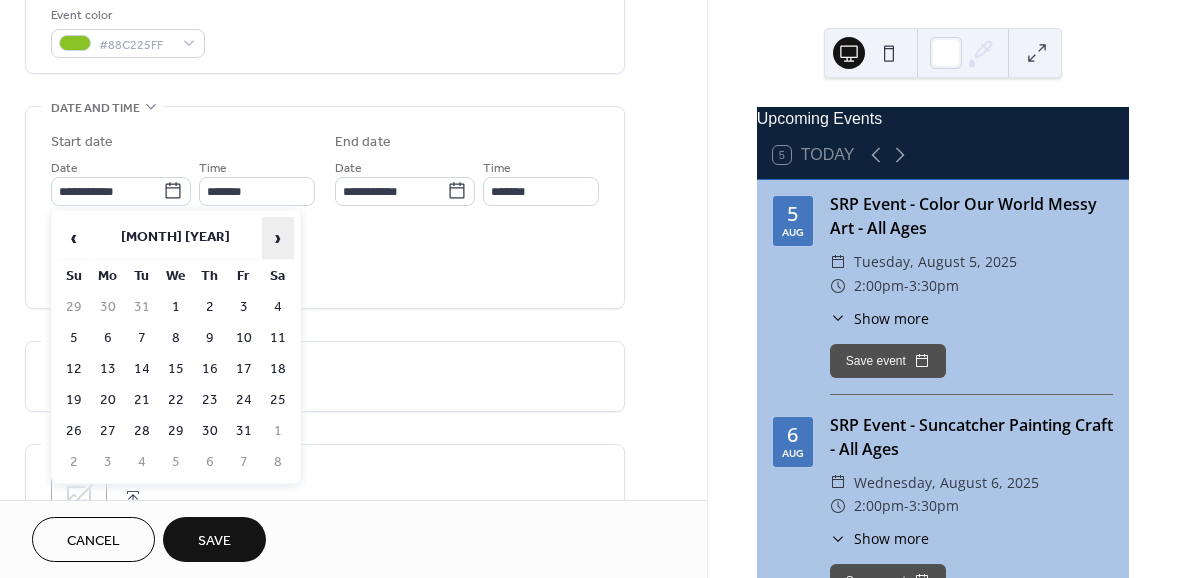 click on "›" at bounding box center [278, 238] 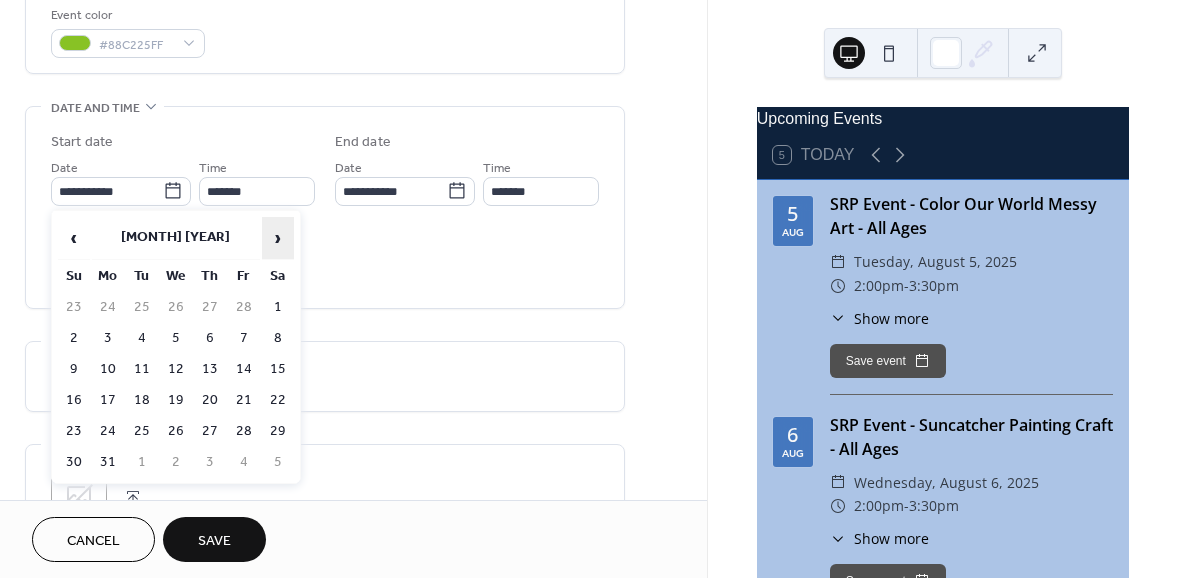 click on "›" at bounding box center (278, 238) 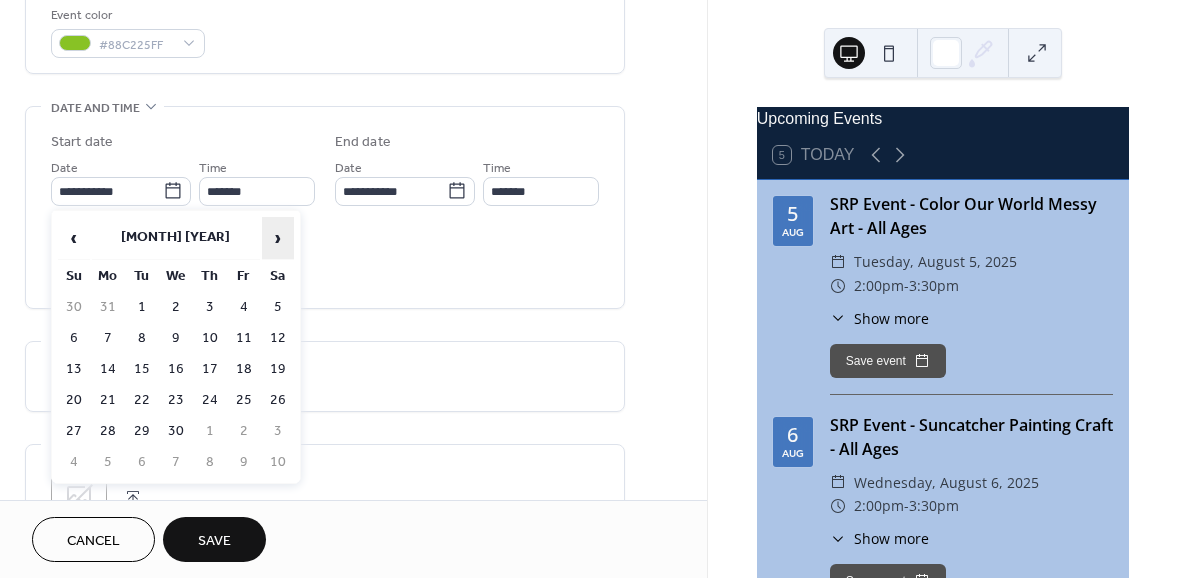 click on "›" at bounding box center [278, 238] 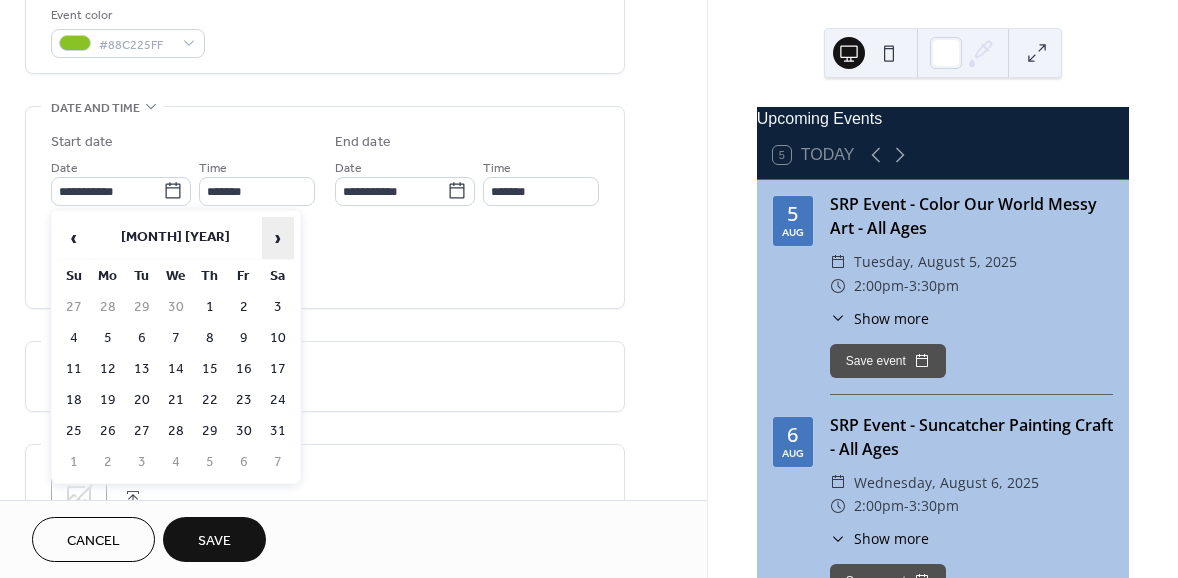 click on "›" at bounding box center (278, 238) 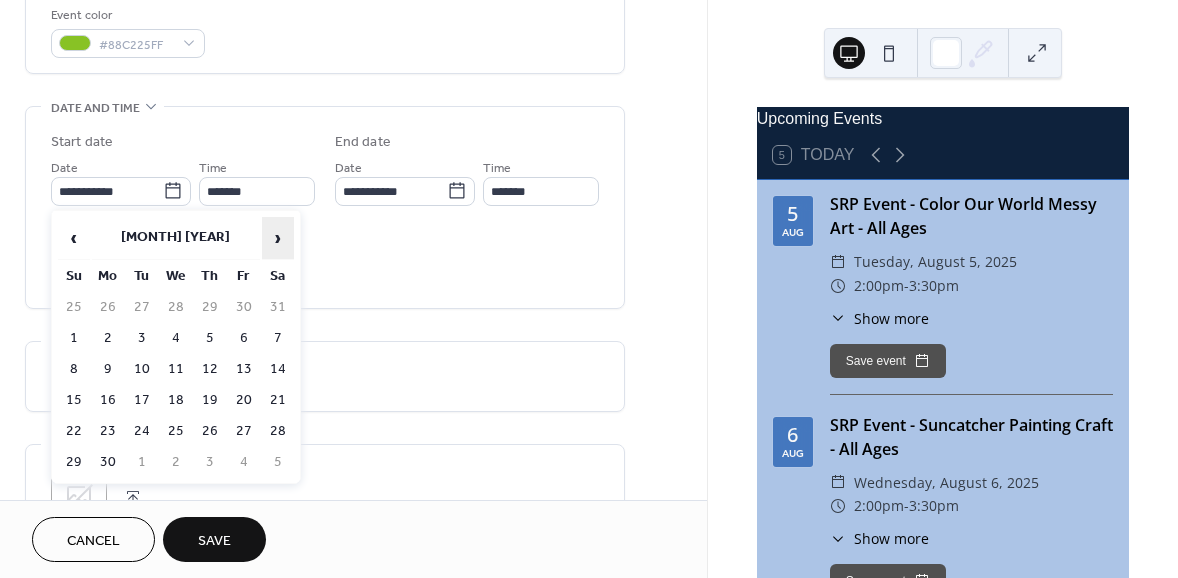 click on "›" at bounding box center [278, 238] 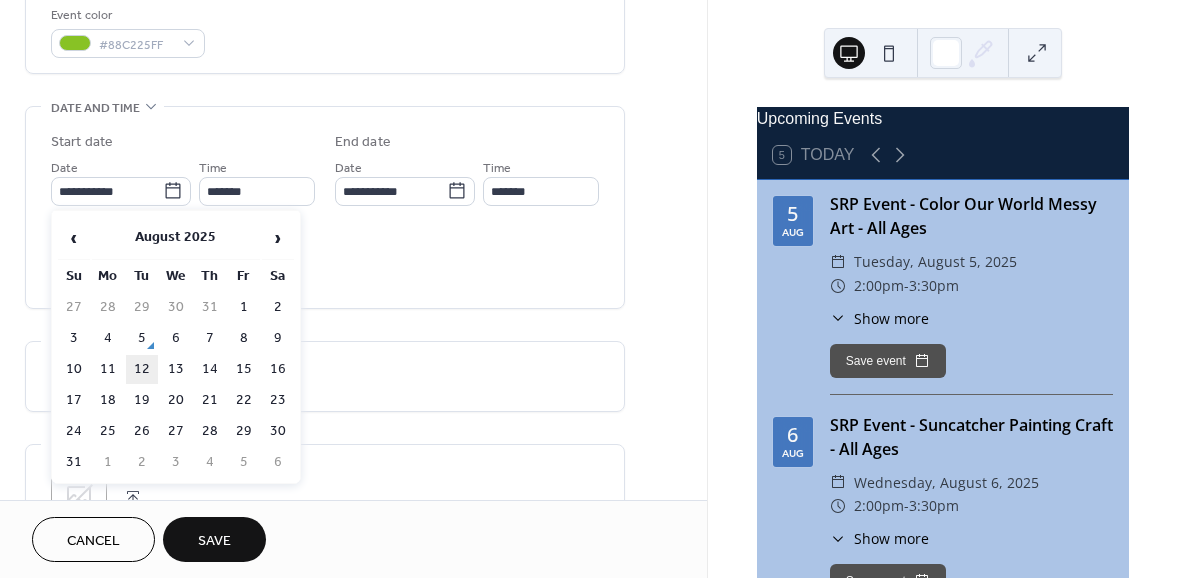 click on "12" at bounding box center [142, 369] 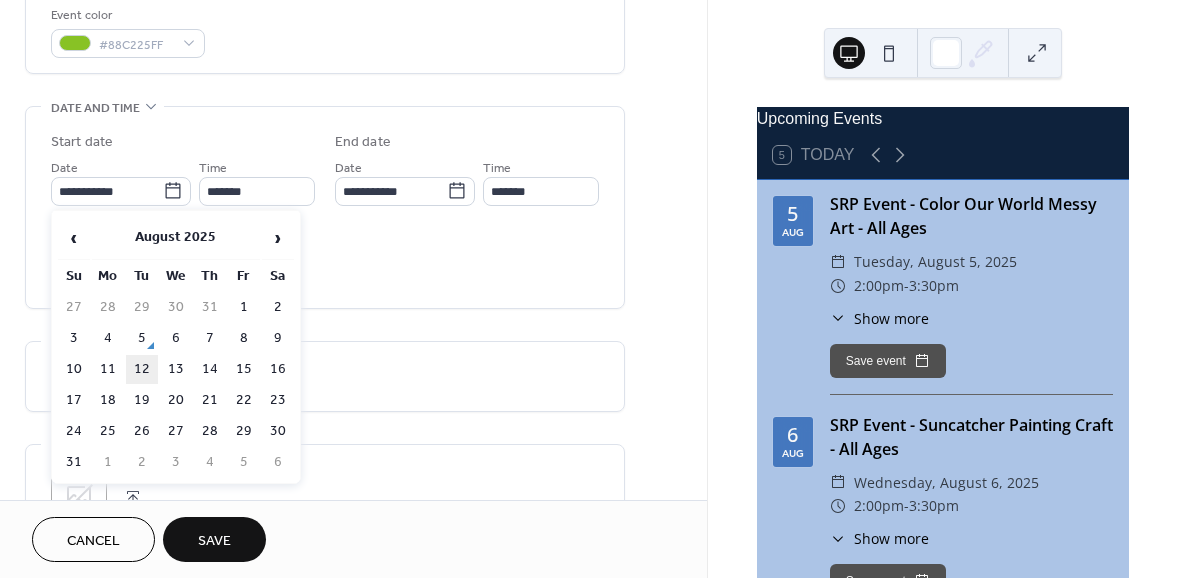 type on "**********" 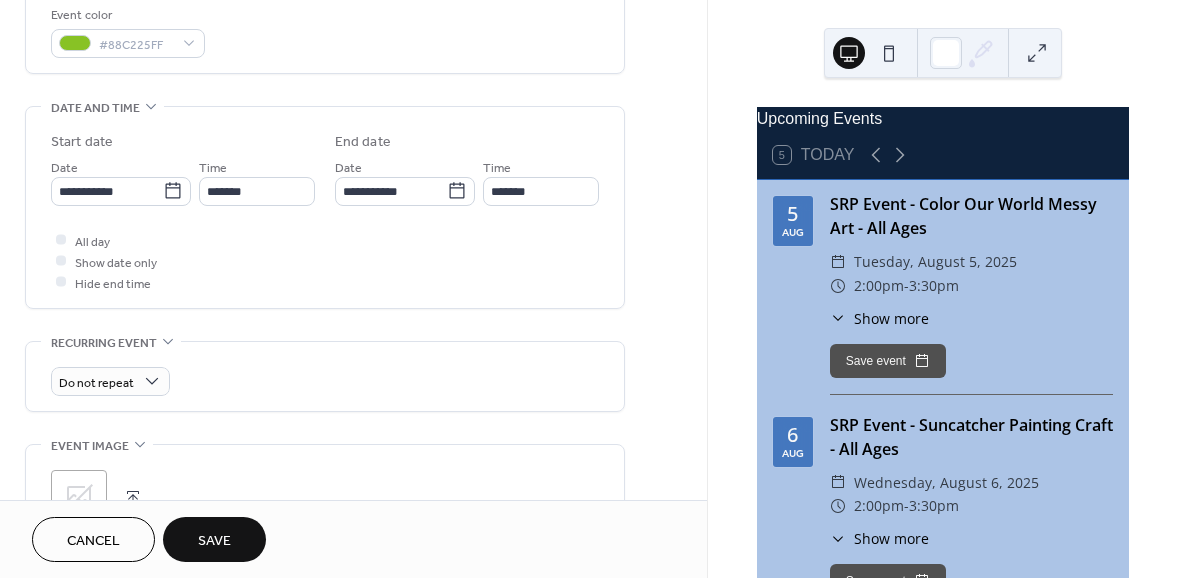 click on "Save" at bounding box center (214, 541) 